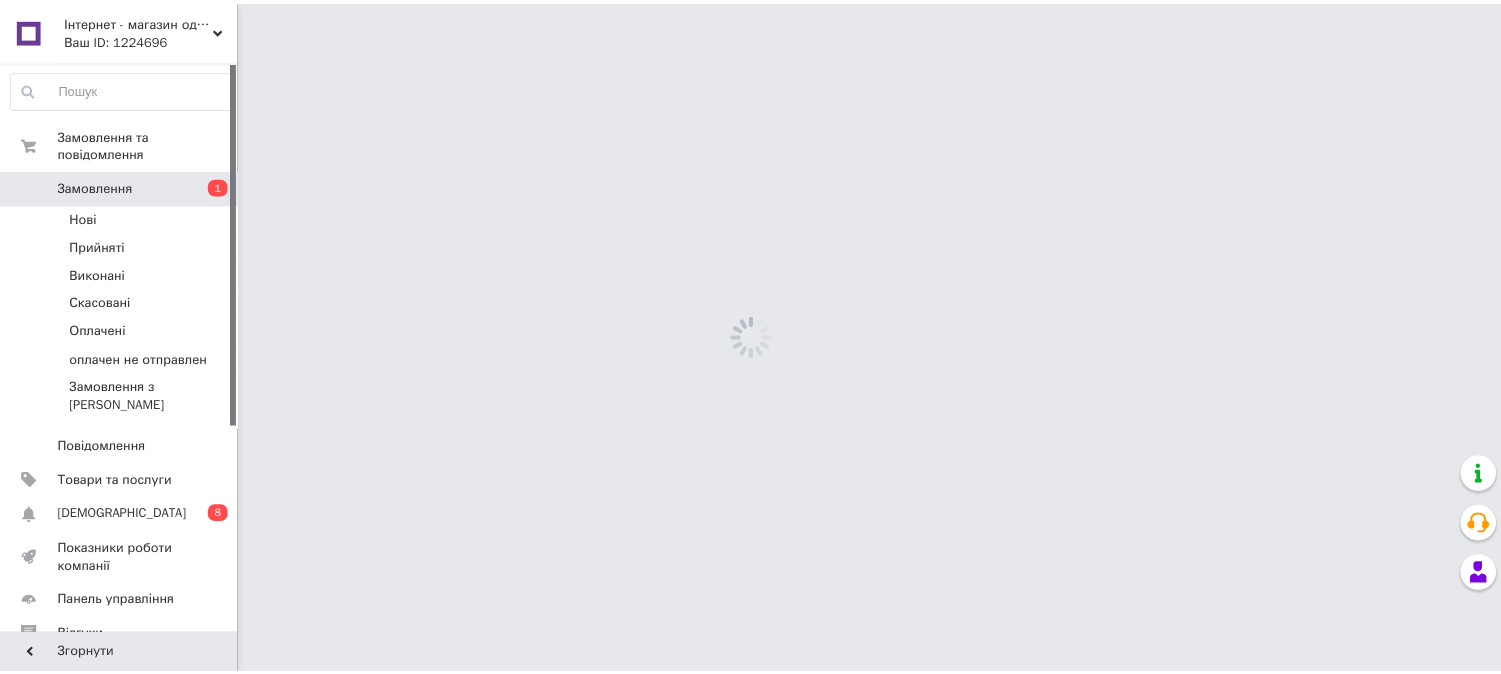 scroll, scrollTop: 0, scrollLeft: 0, axis: both 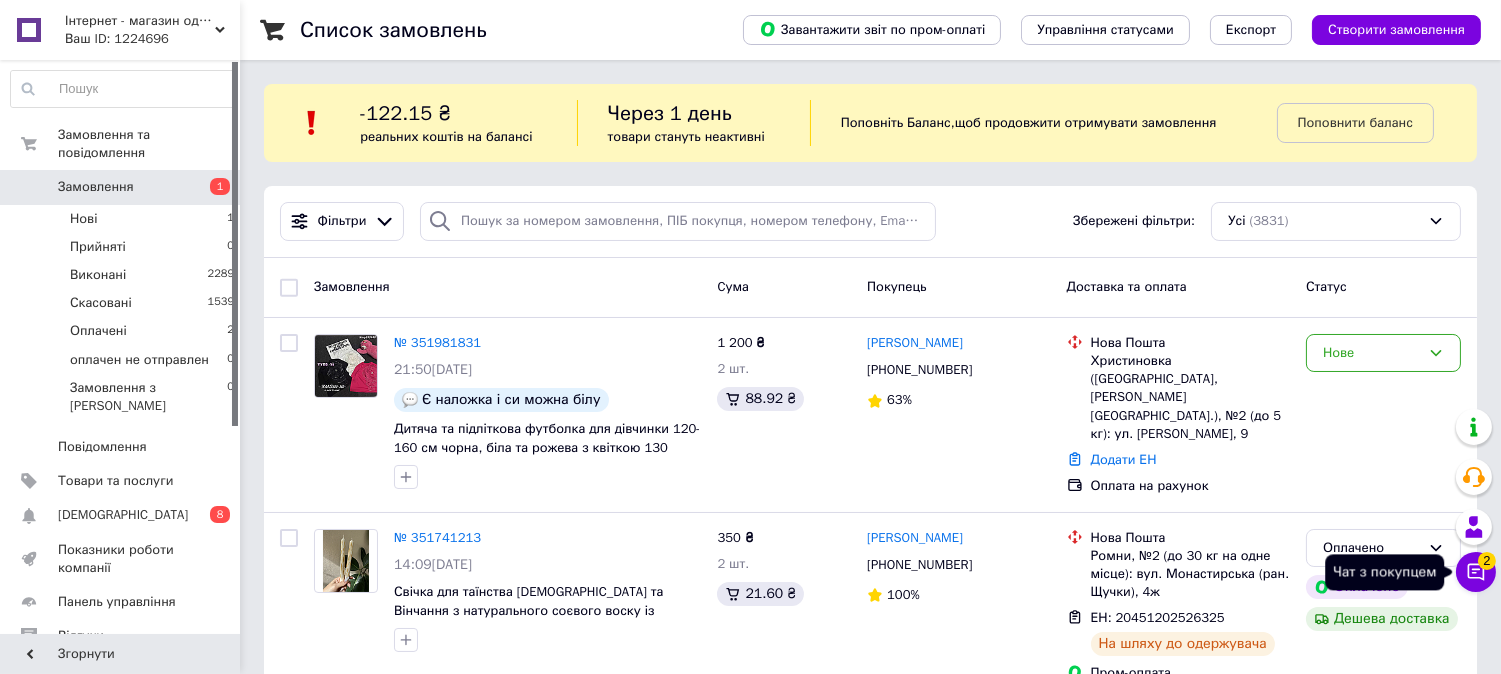 click 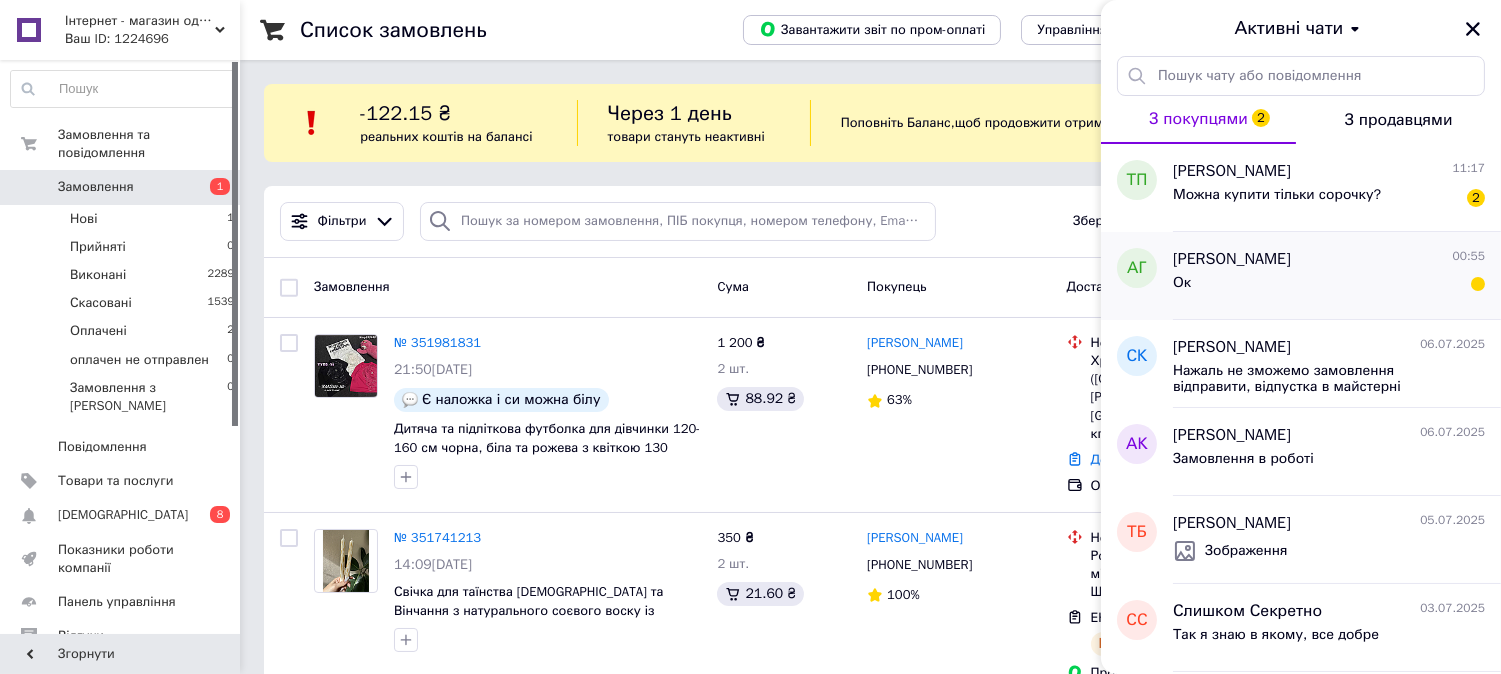 click on "Ок" at bounding box center [1329, 287] 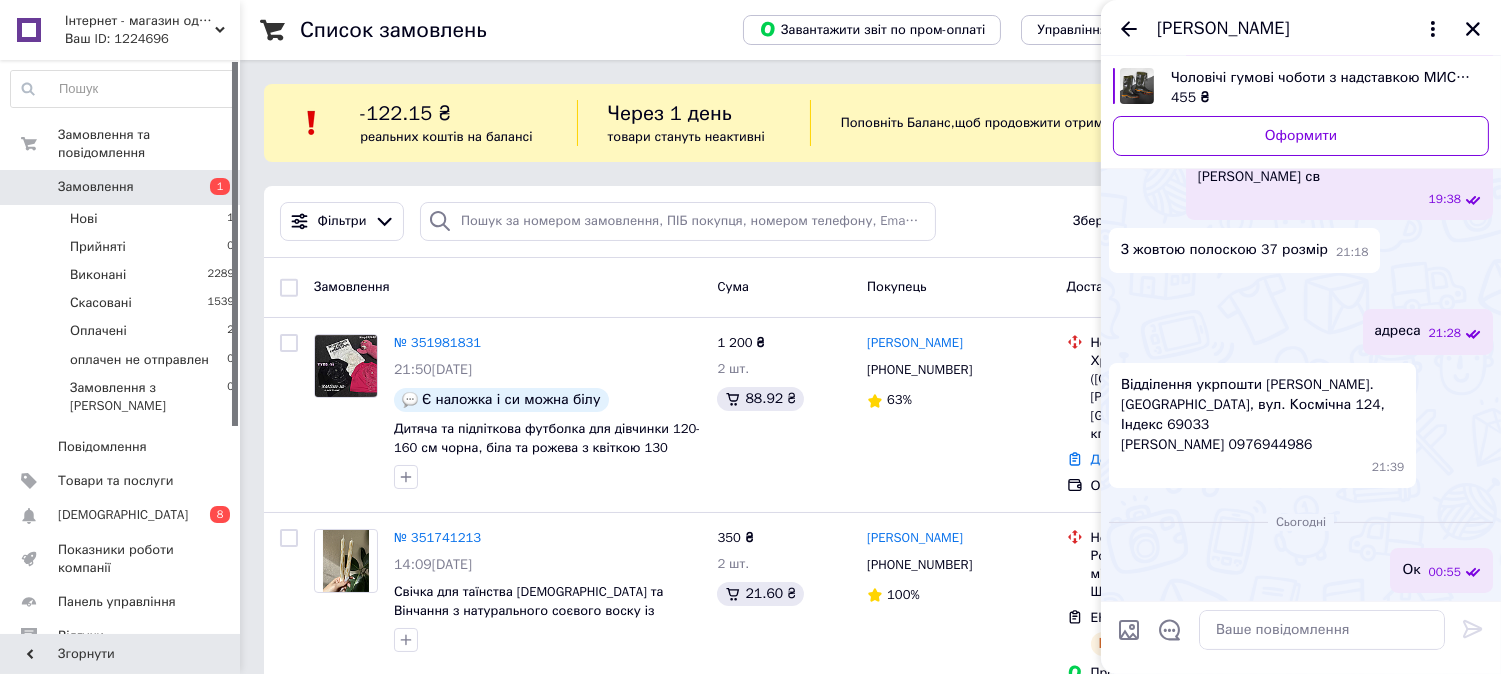 scroll, scrollTop: 1152, scrollLeft: 0, axis: vertical 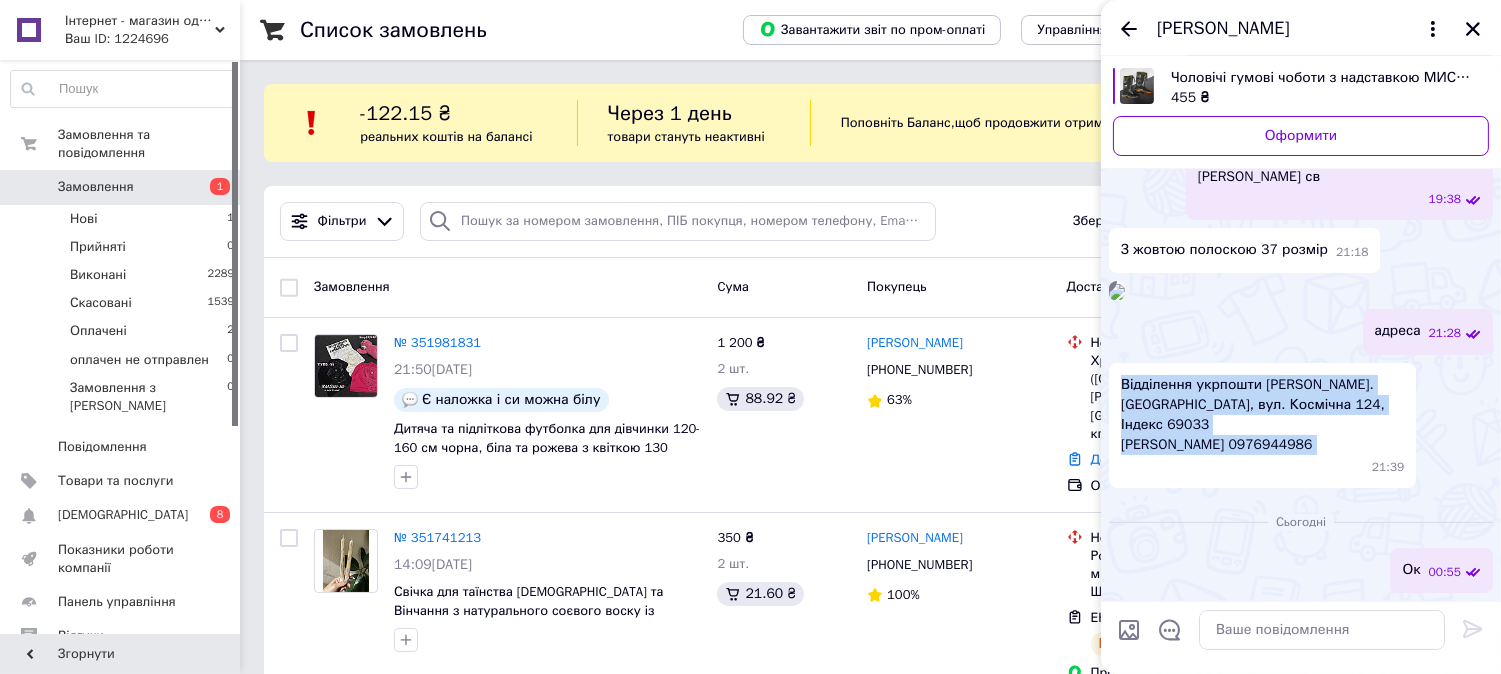 drag, startPoint x: 1120, startPoint y: 406, endPoint x: 1312, endPoint y: 458, distance: 198.91707 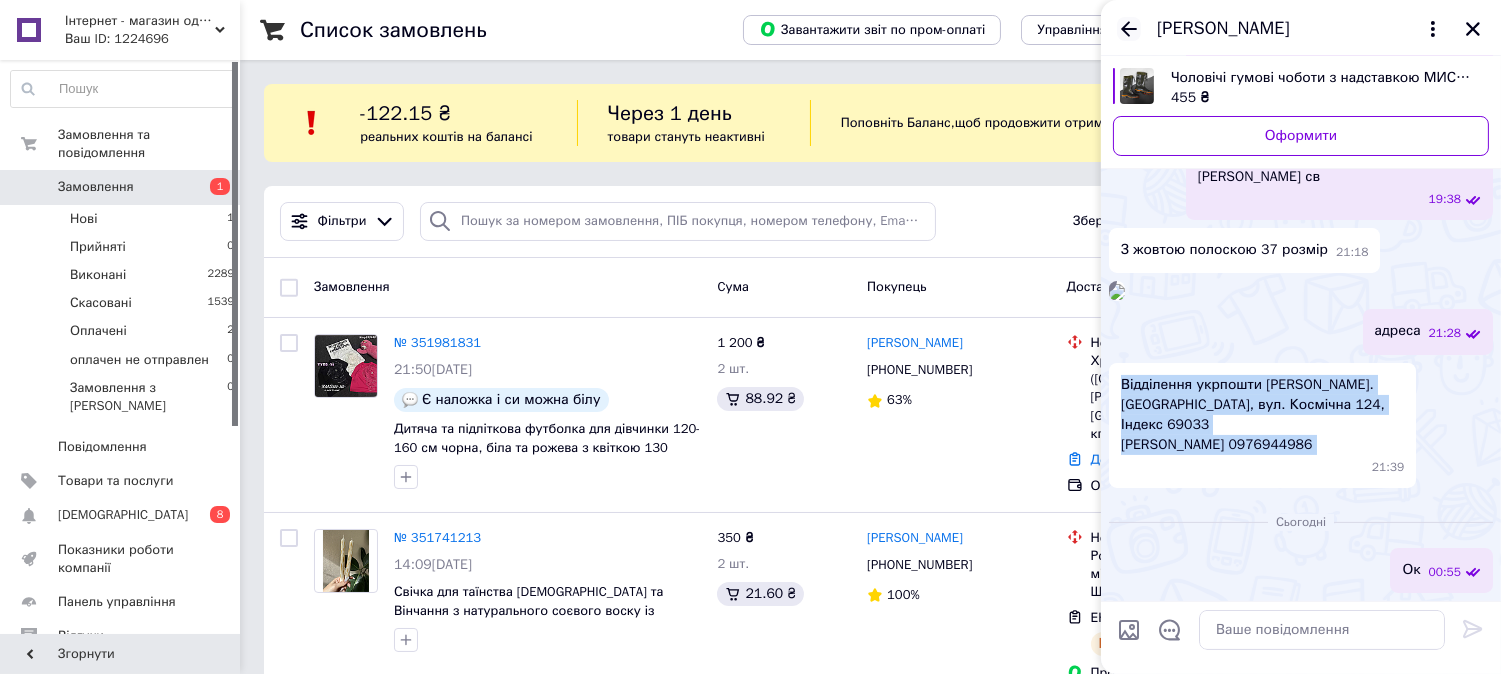 click 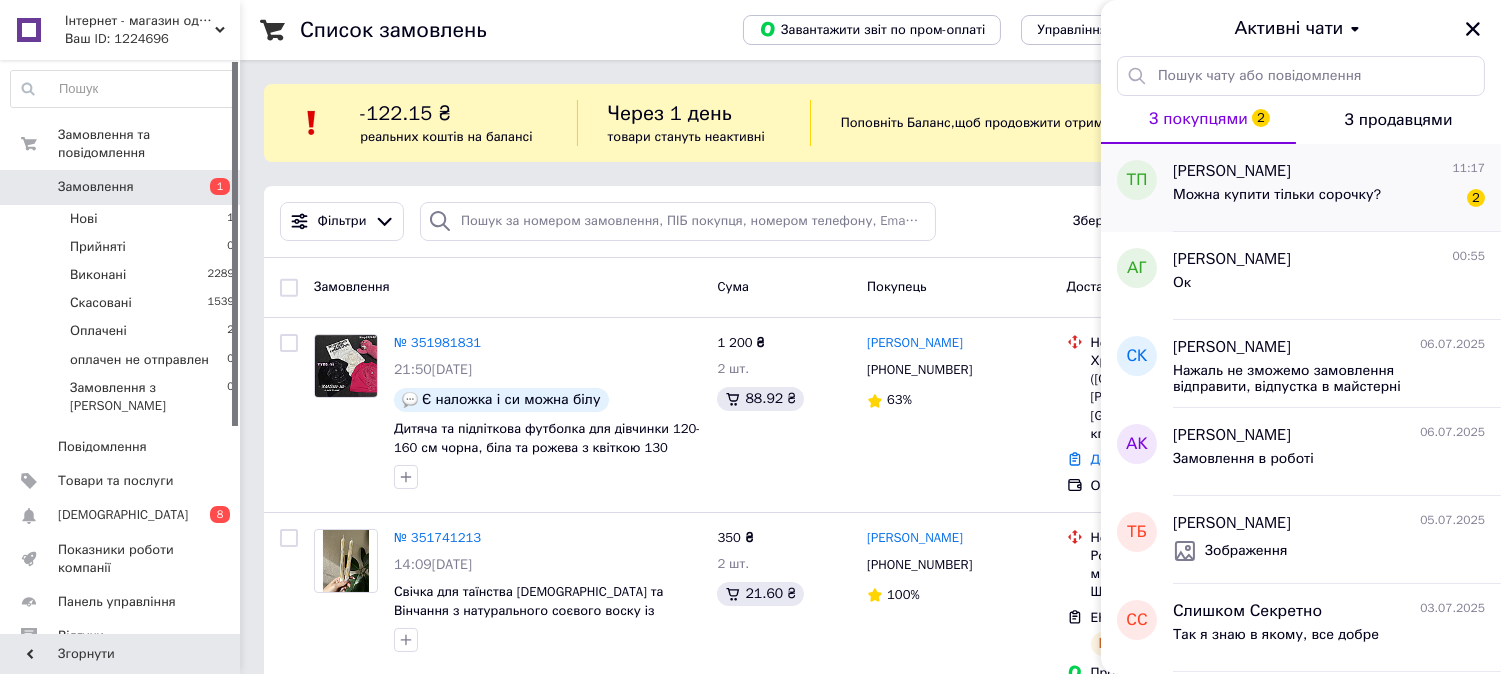 click on "Тетяна Полюхович 11:17" at bounding box center [1329, 171] 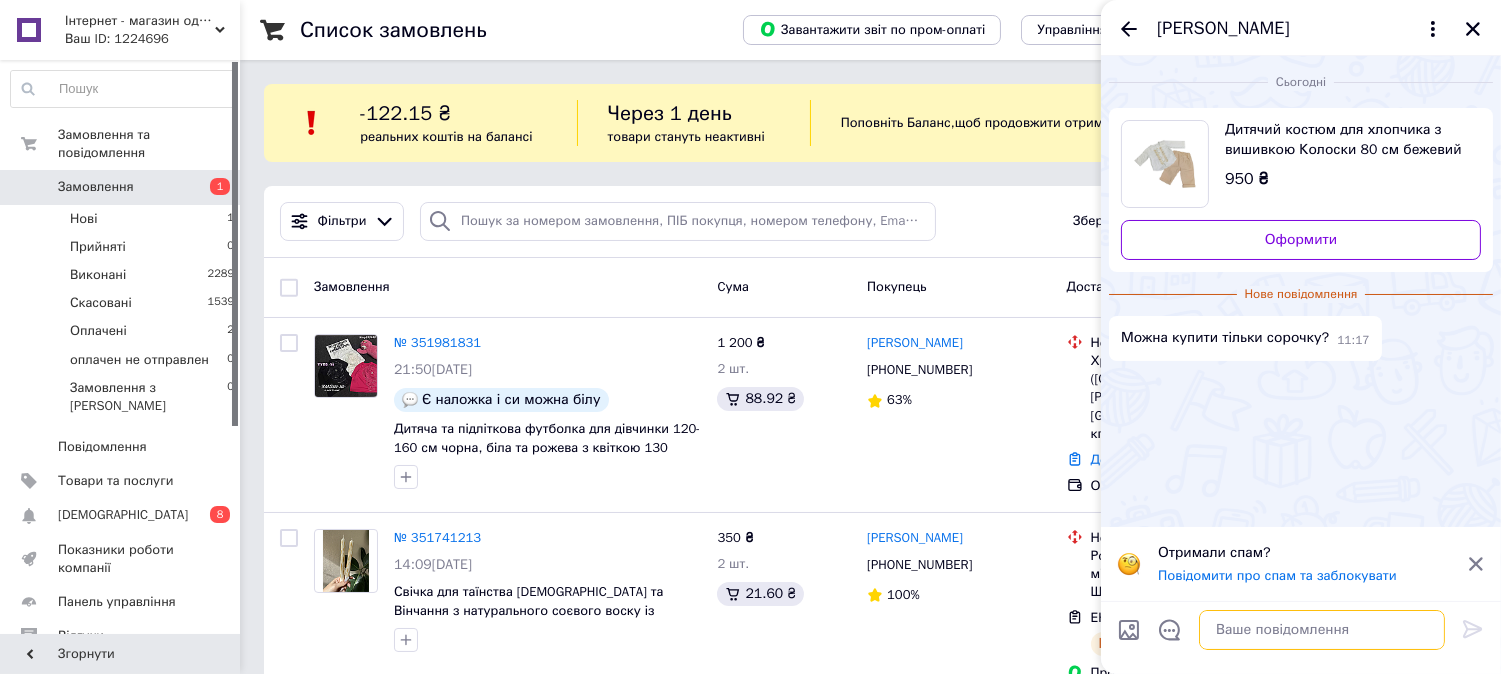 click at bounding box center (1322, 630) 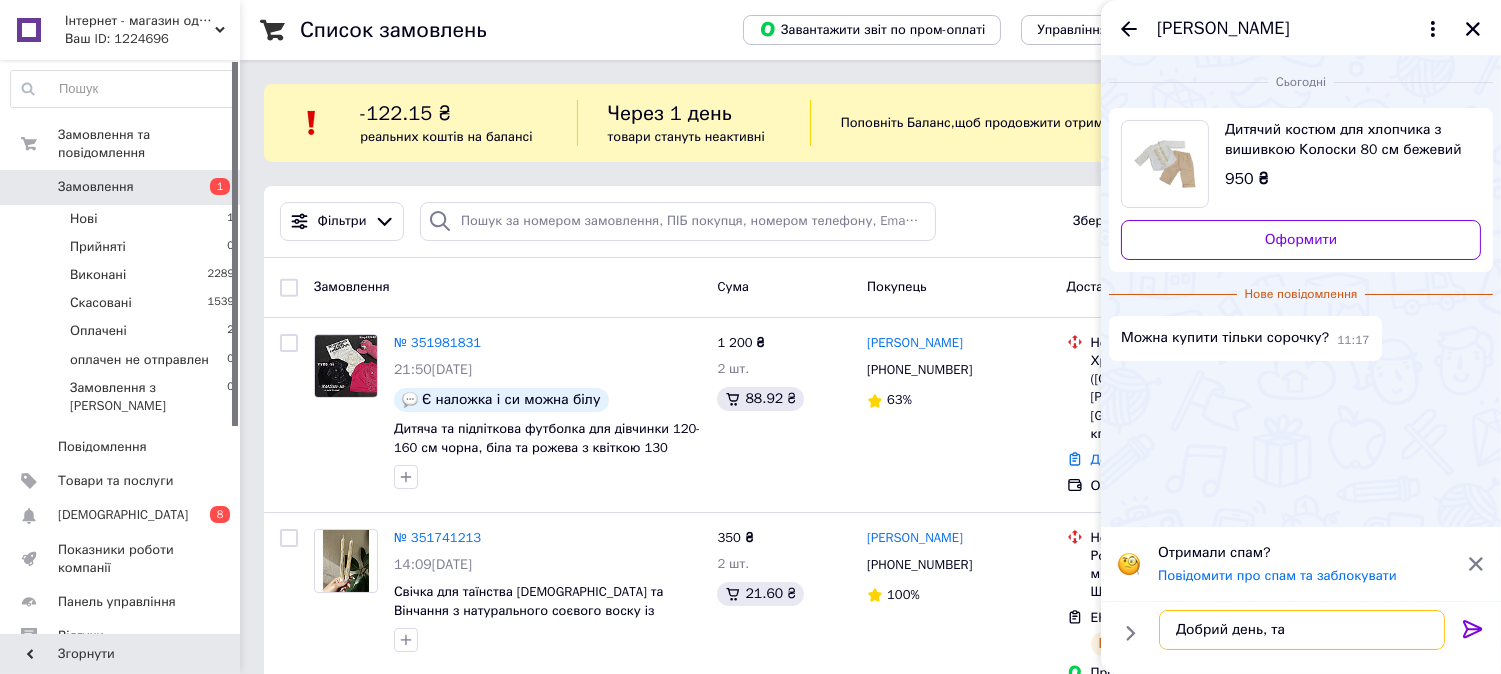 type on "Добрий день, так" 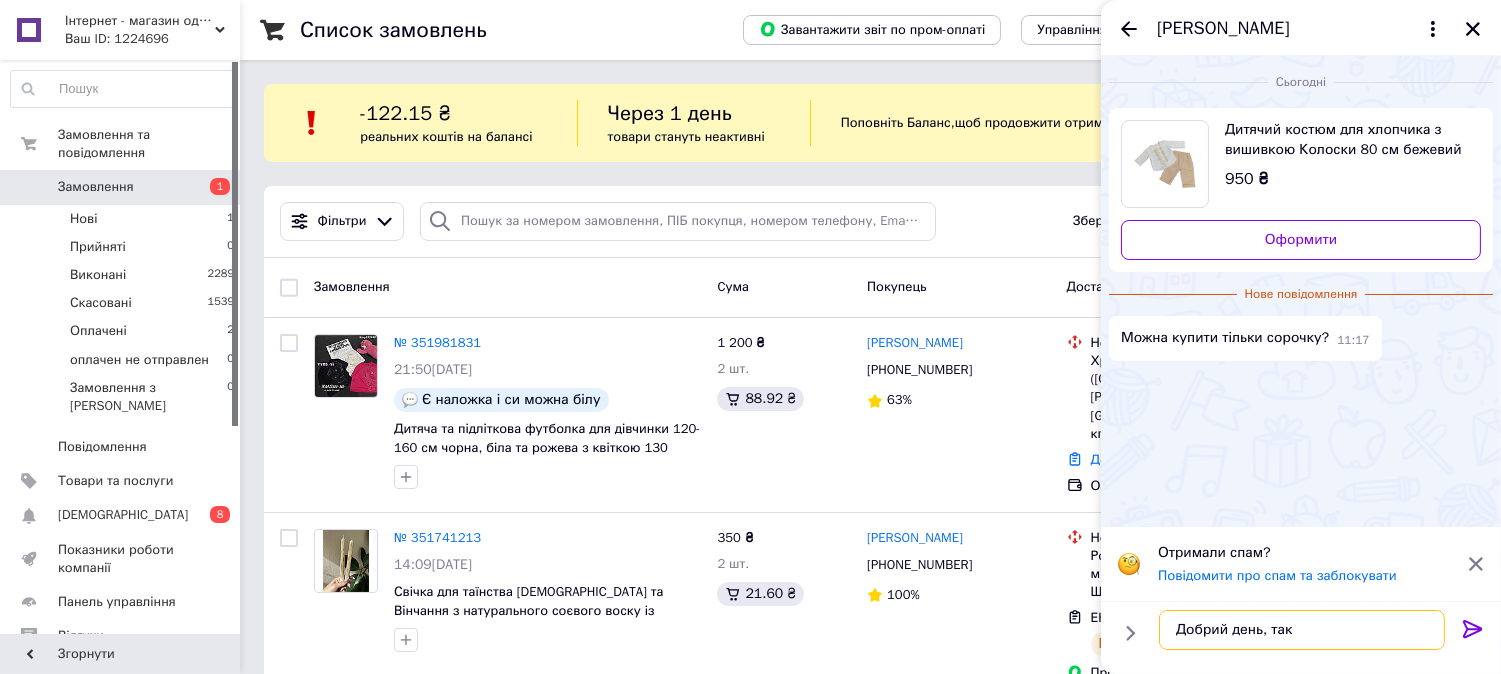 type 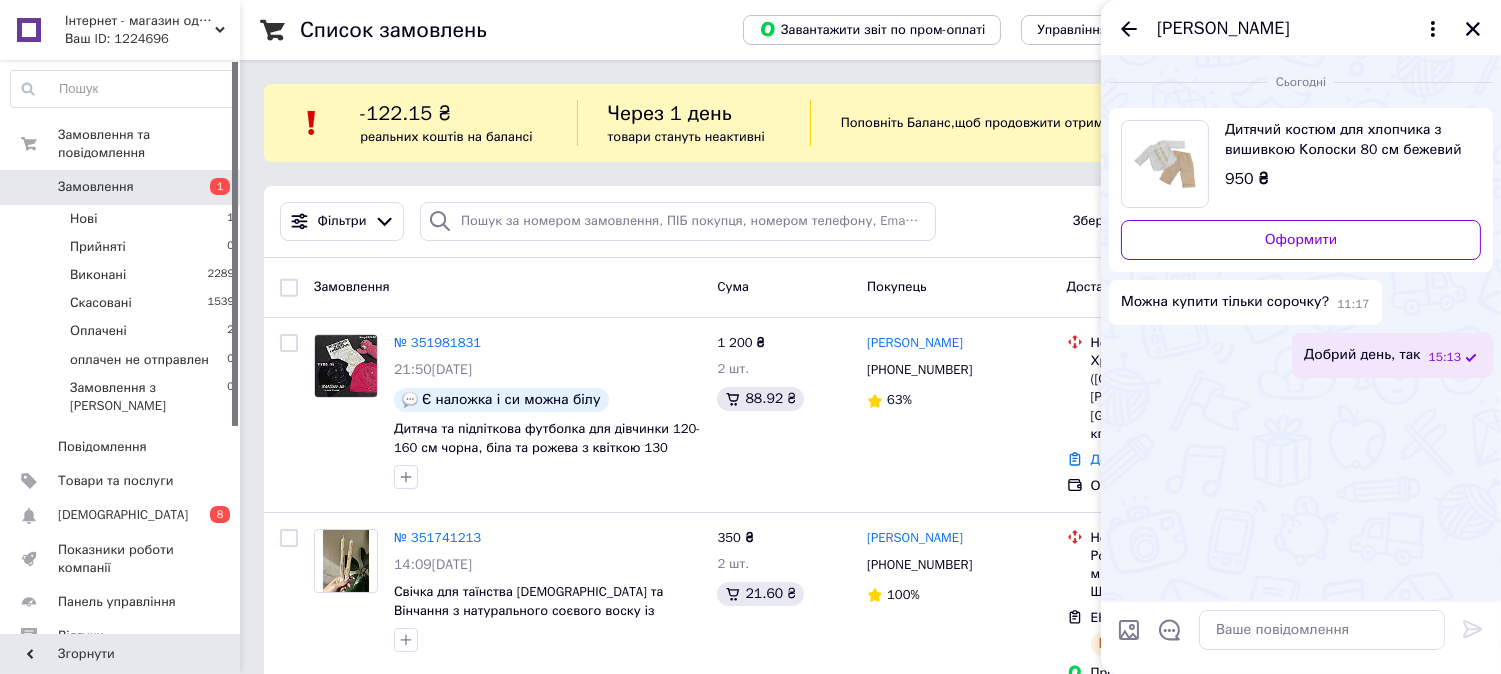 click on "Дитячий костюм для хлопчика з вишивкою Колоски 80 см бежевий" at bounding box center [1345, 140] 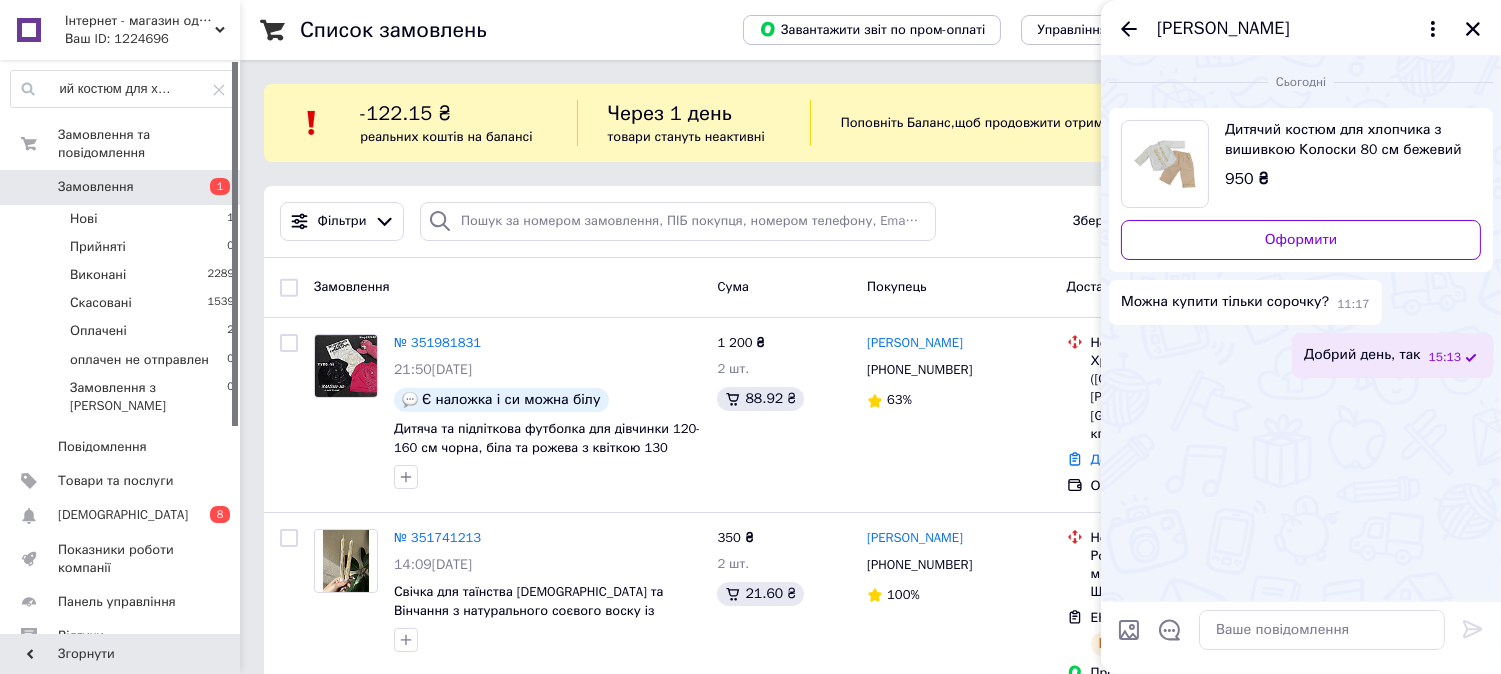 scroll, scrollTop: 0, scrollLeft: 42, axis: horizontal 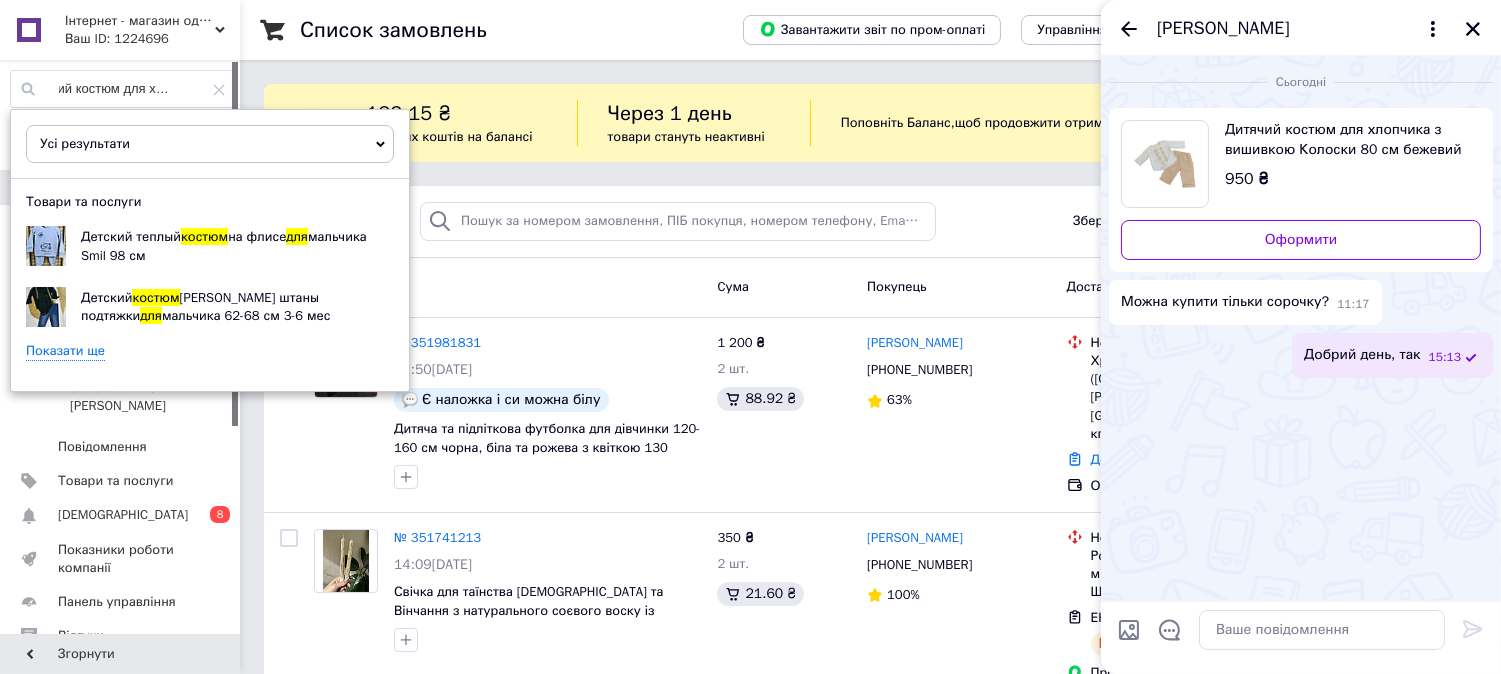 type on "дитячий костюм для хлопчика" 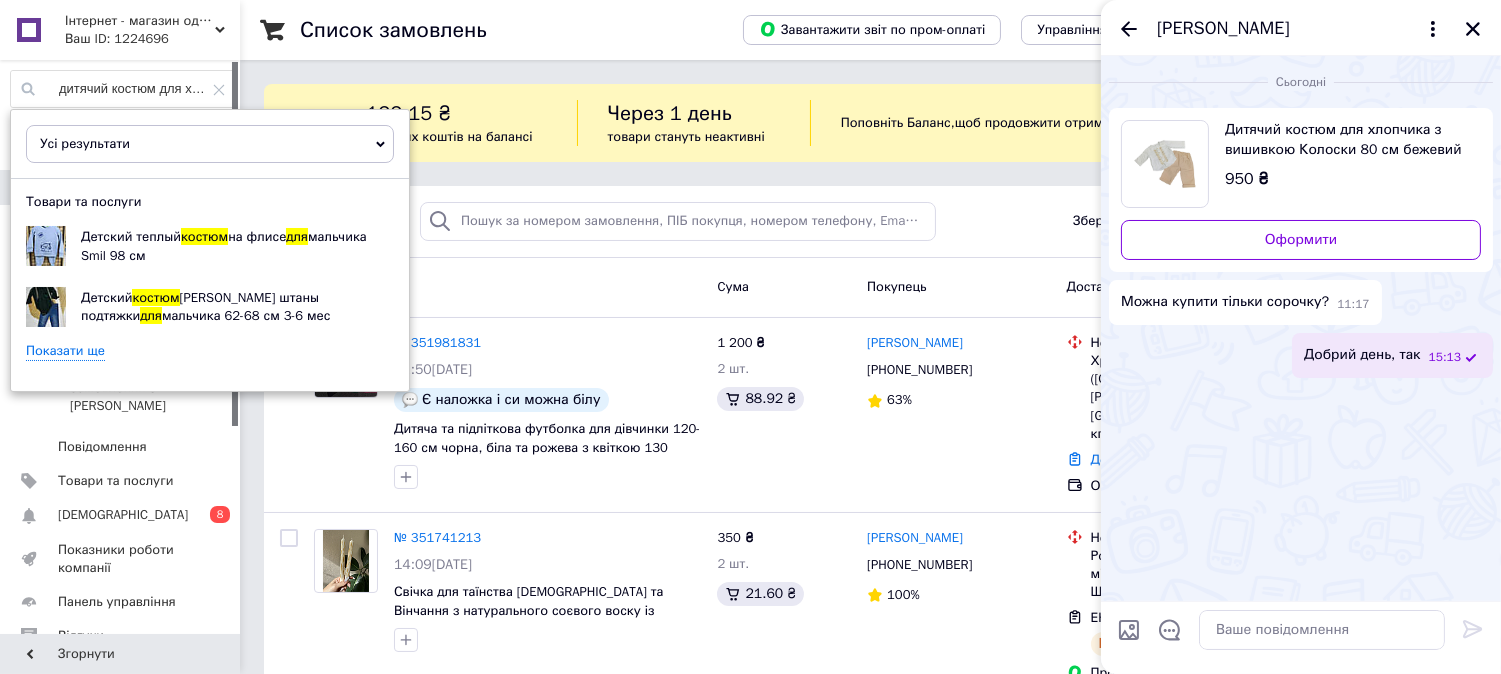 click on "Показати ще" at bounding box center [65, 351] 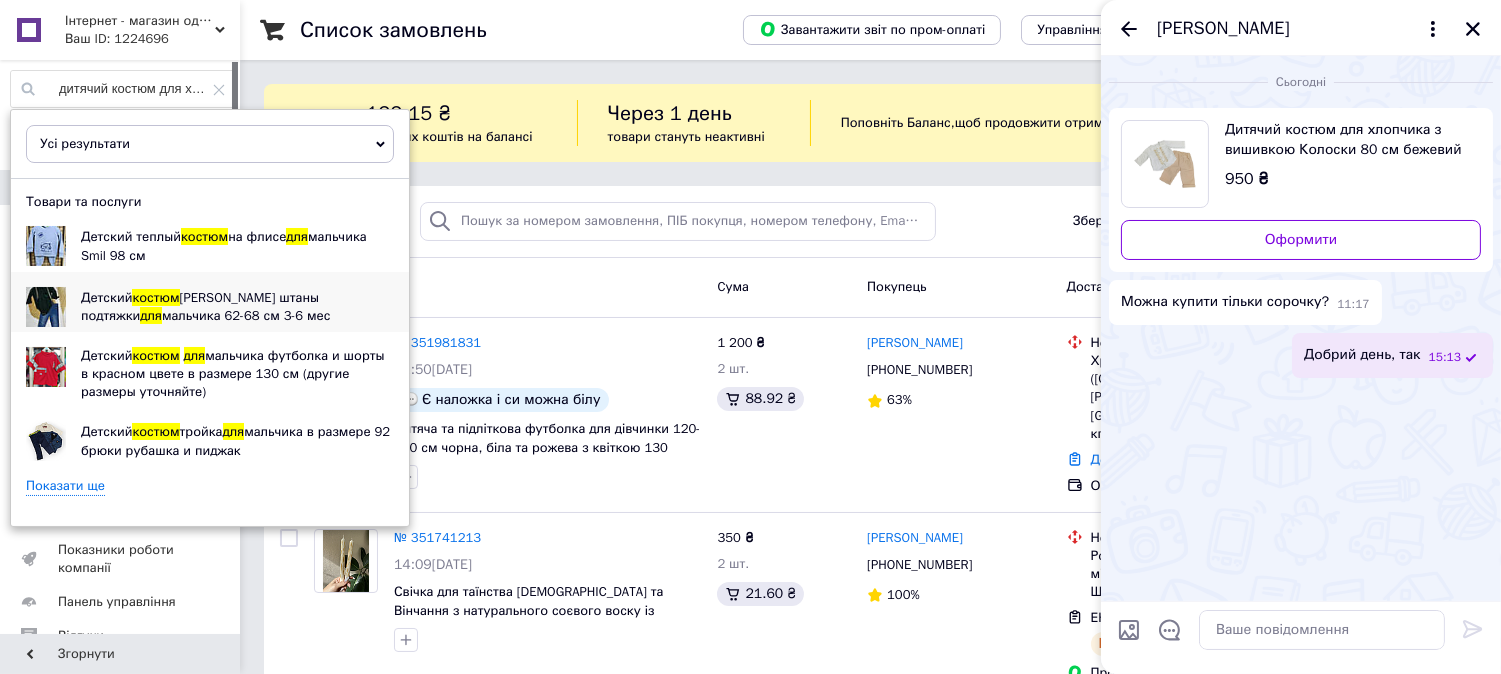 click on "костюм" at bounding box center [155, 297] 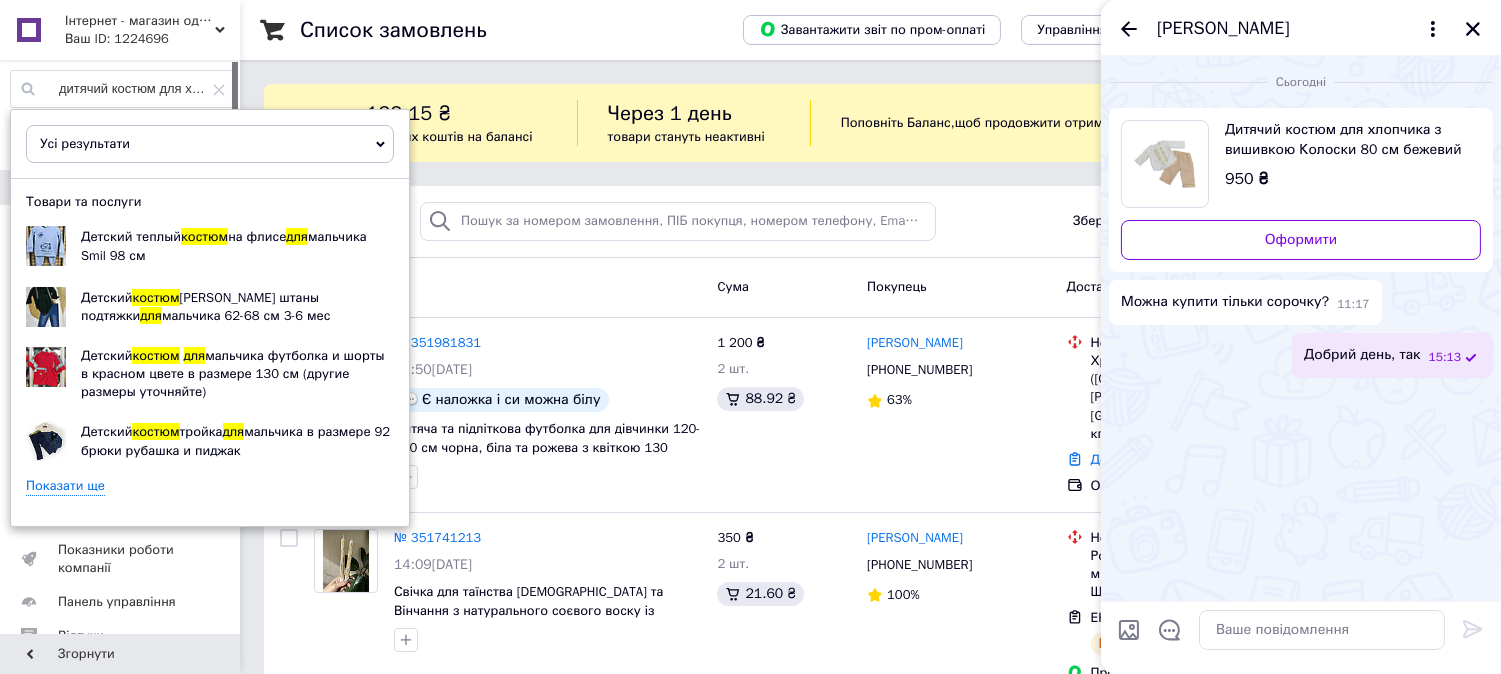 click 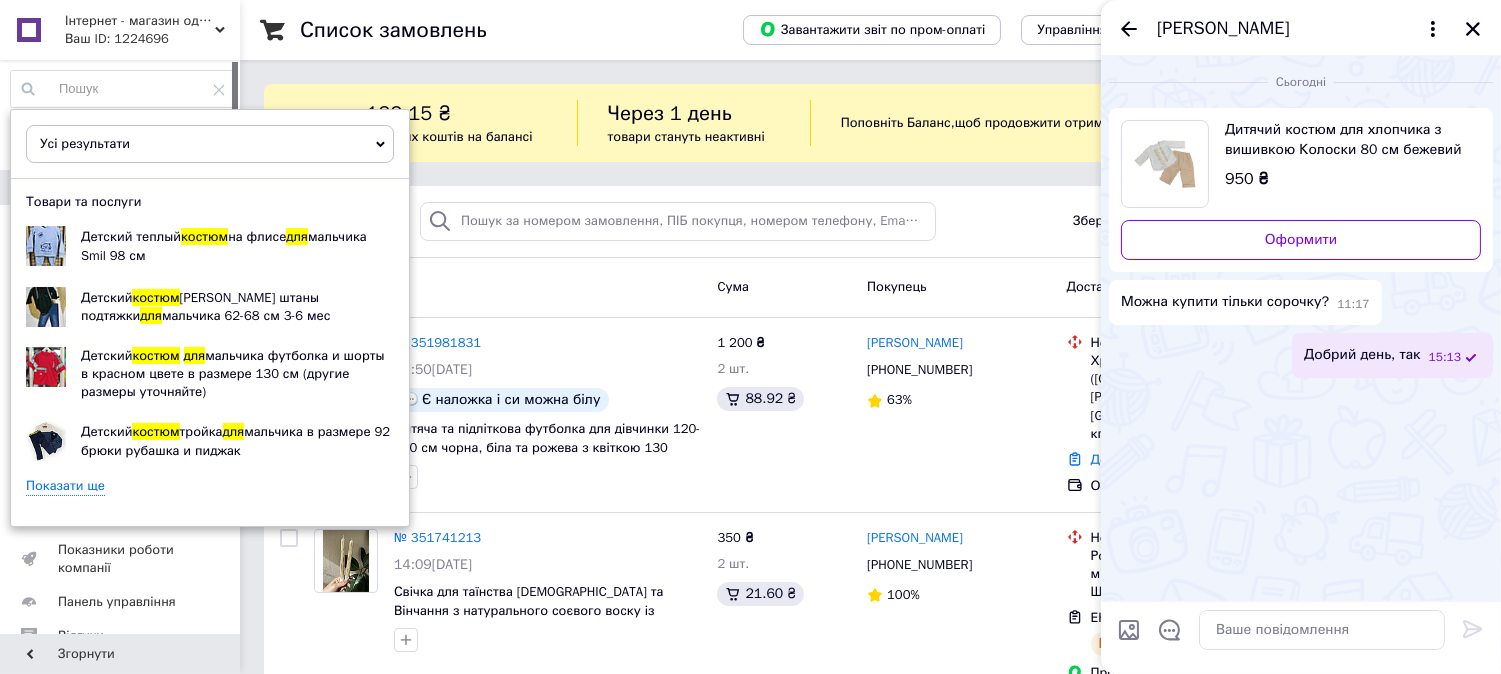 scroll, scrollTop: 0, scrollLeft: 0, axis: both 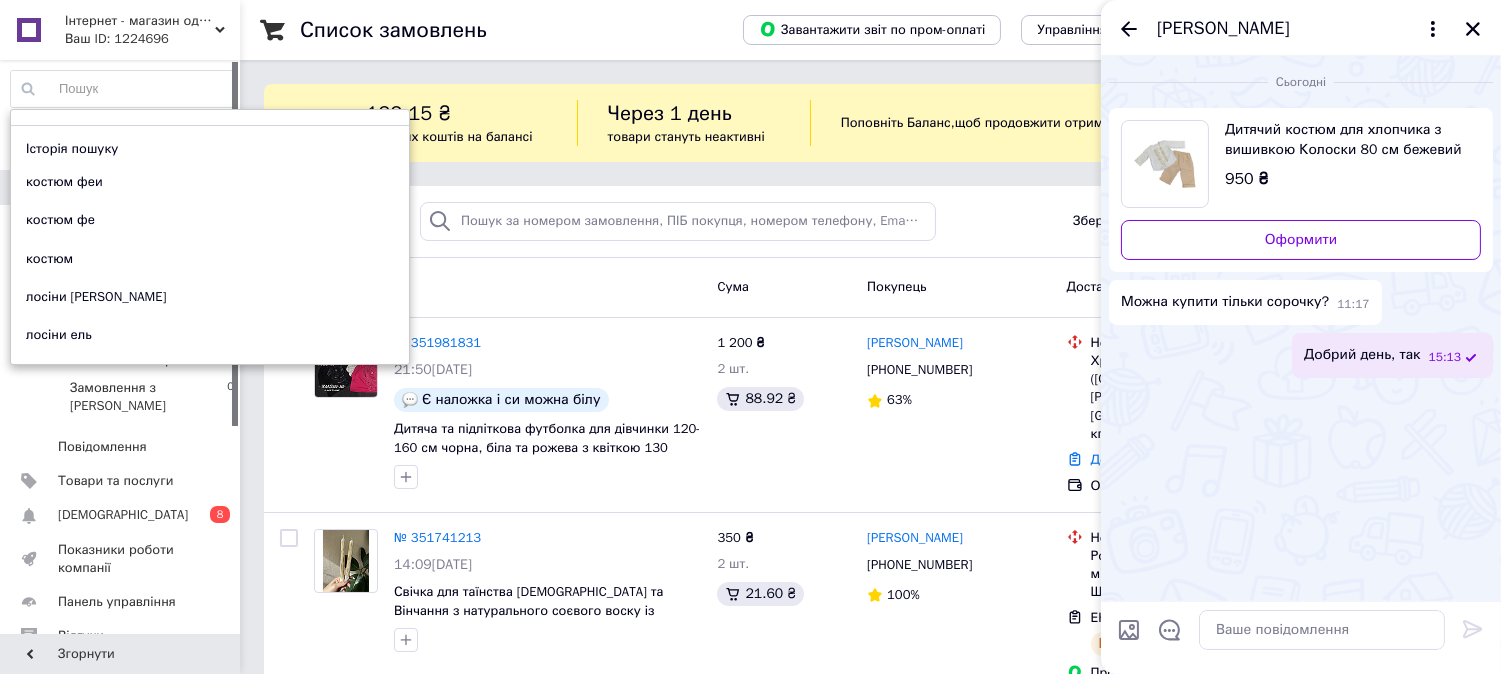 click at bounding box center [123, 89] 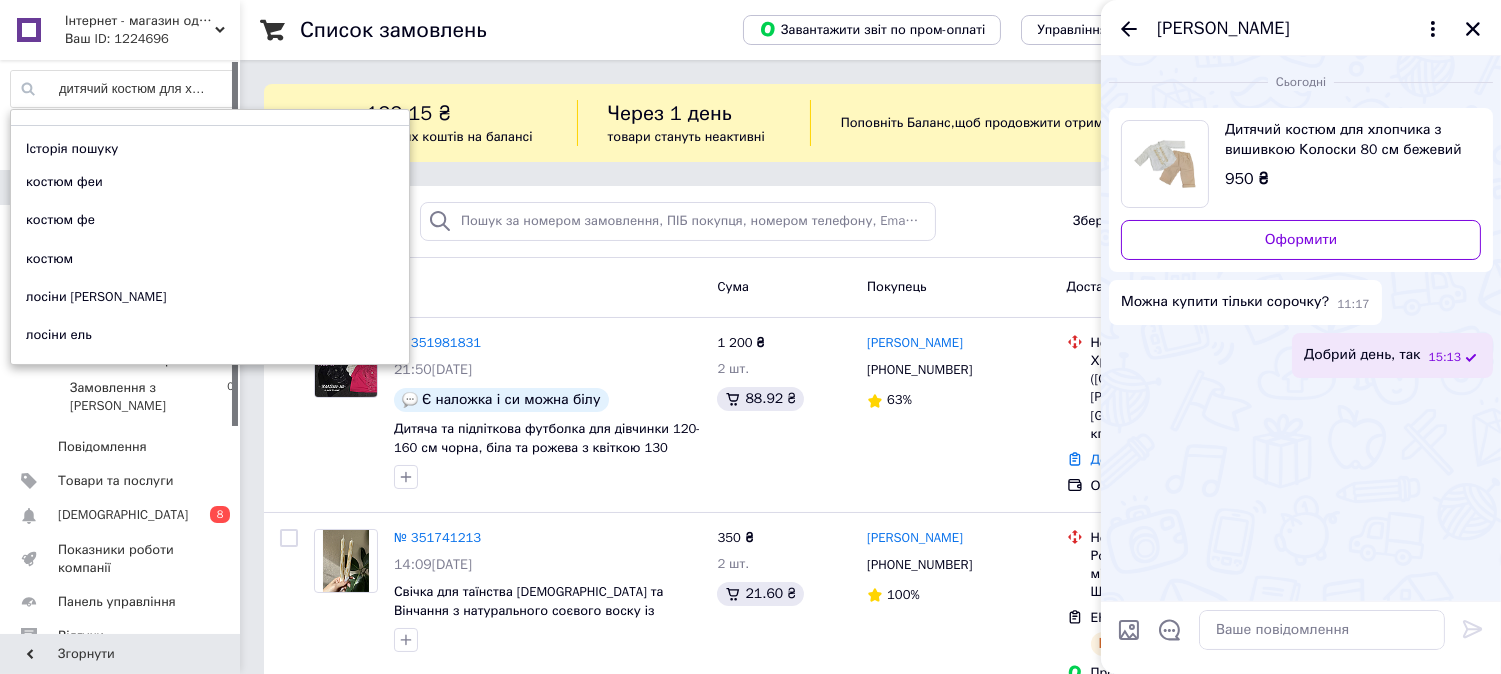 scroll, scrollTop: 0, scrollLeft: 260, axis: horizontal 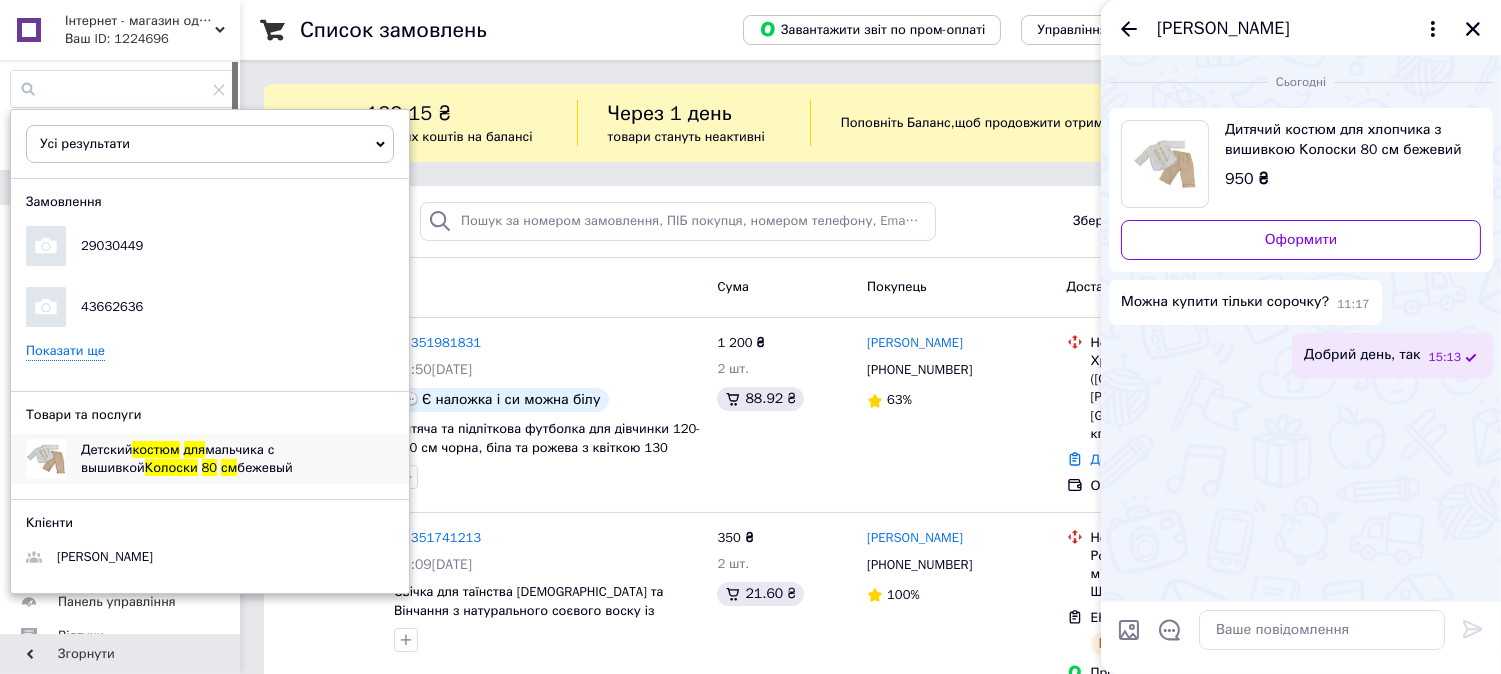 type on "дитячий костюм для хлопчика з вишивкою колоски 80 см бежевий" 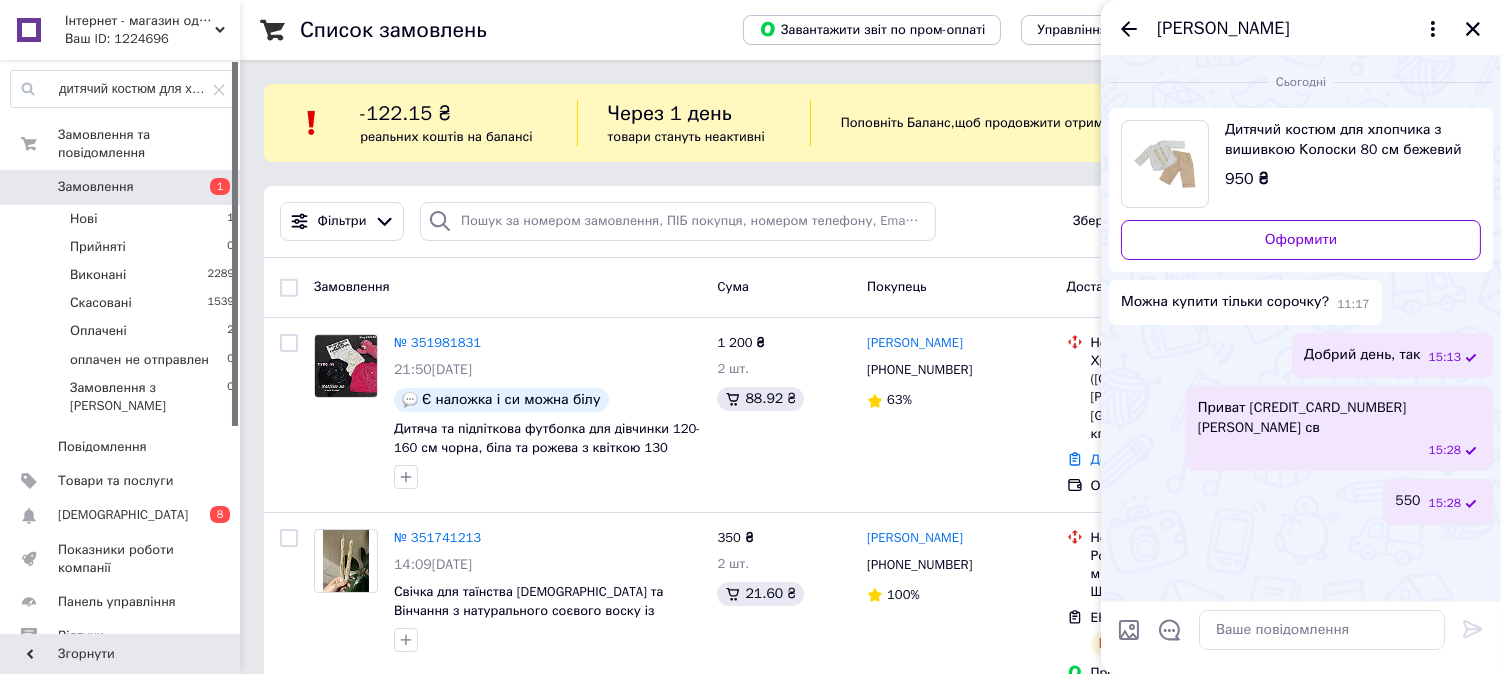 click on "Список замовлень" at bounding box center [501, 30] 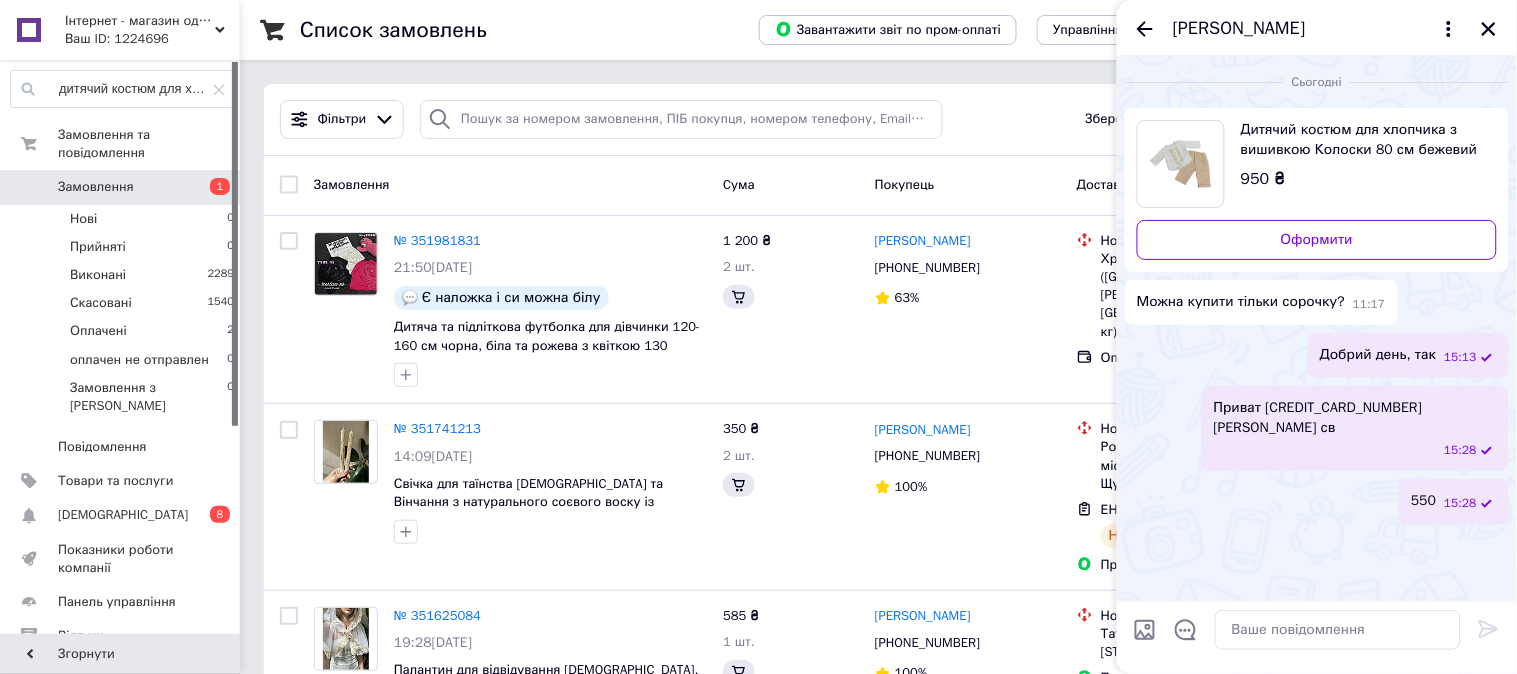 click on "[PERSON_NAME]" at bounding box center [1317, 28] 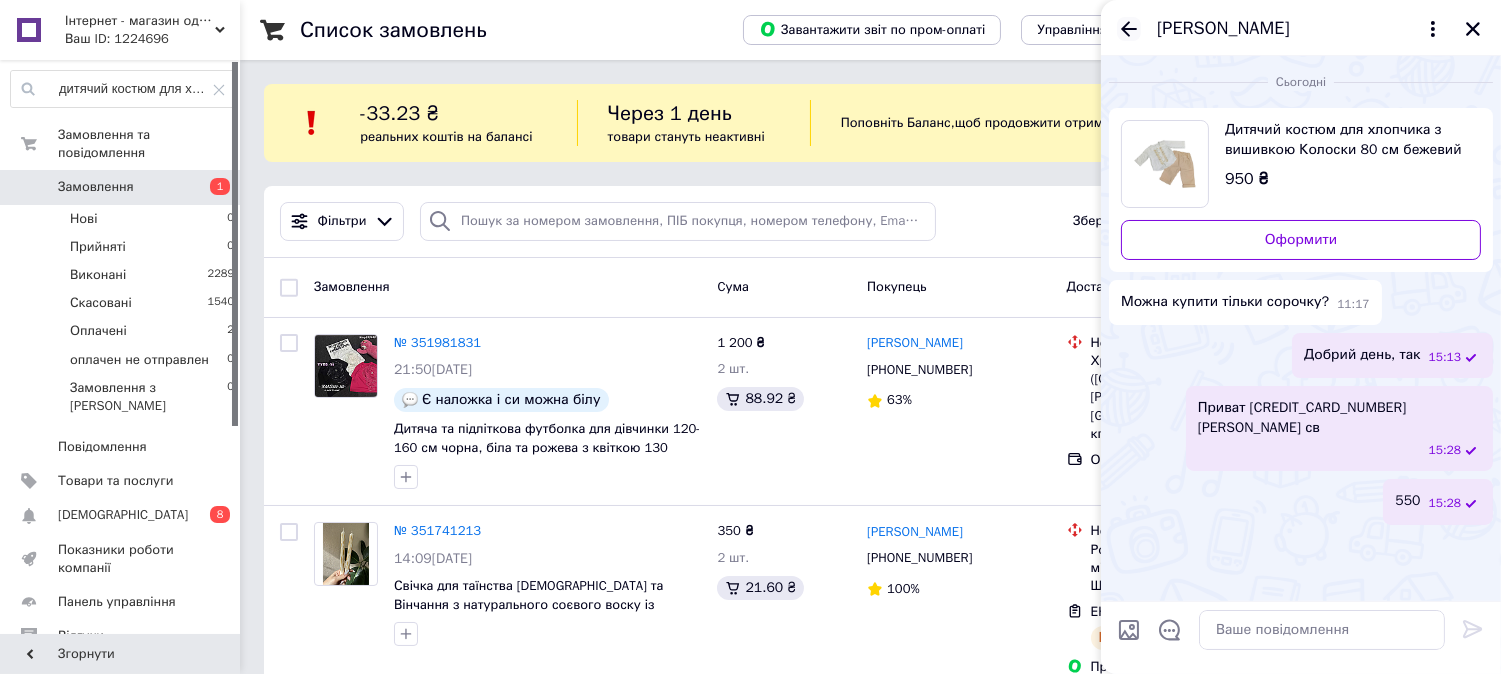 click 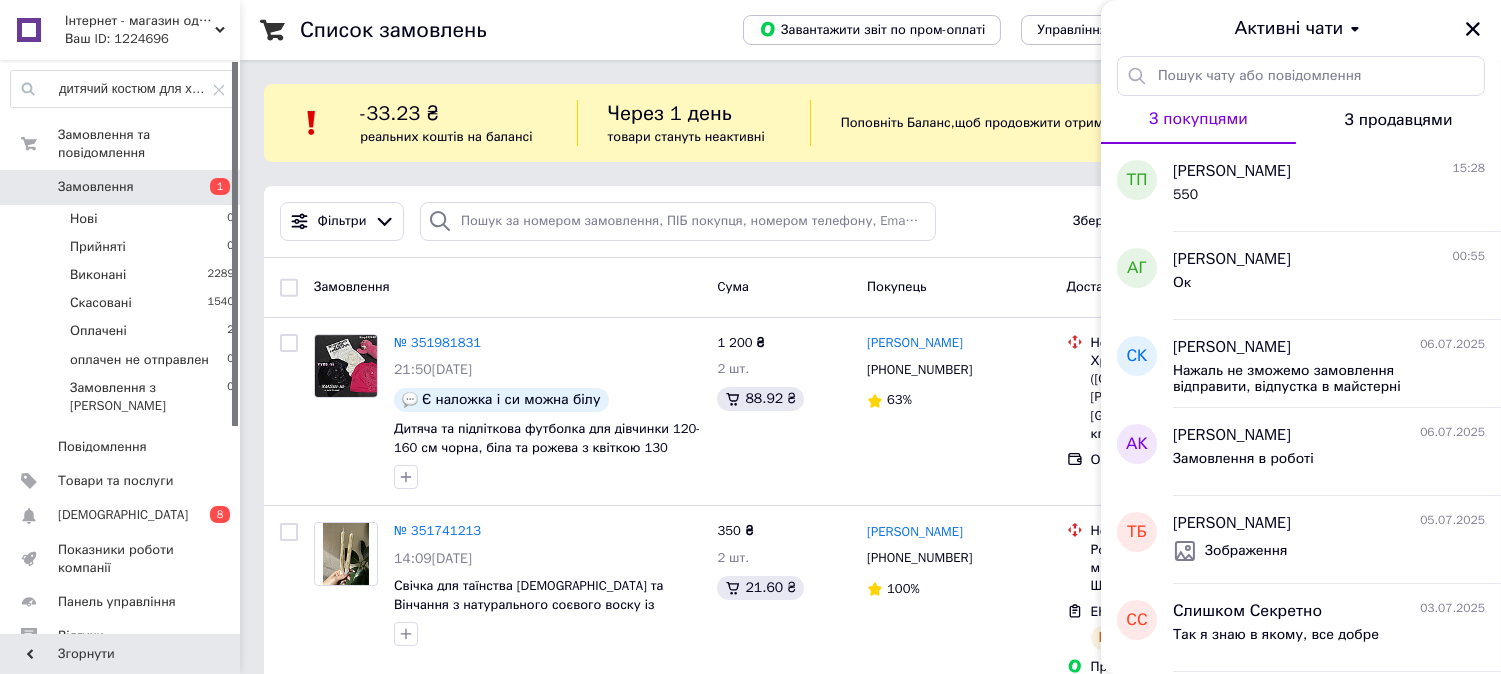 click on "Активні чати" at bounding box center (1301, 28) 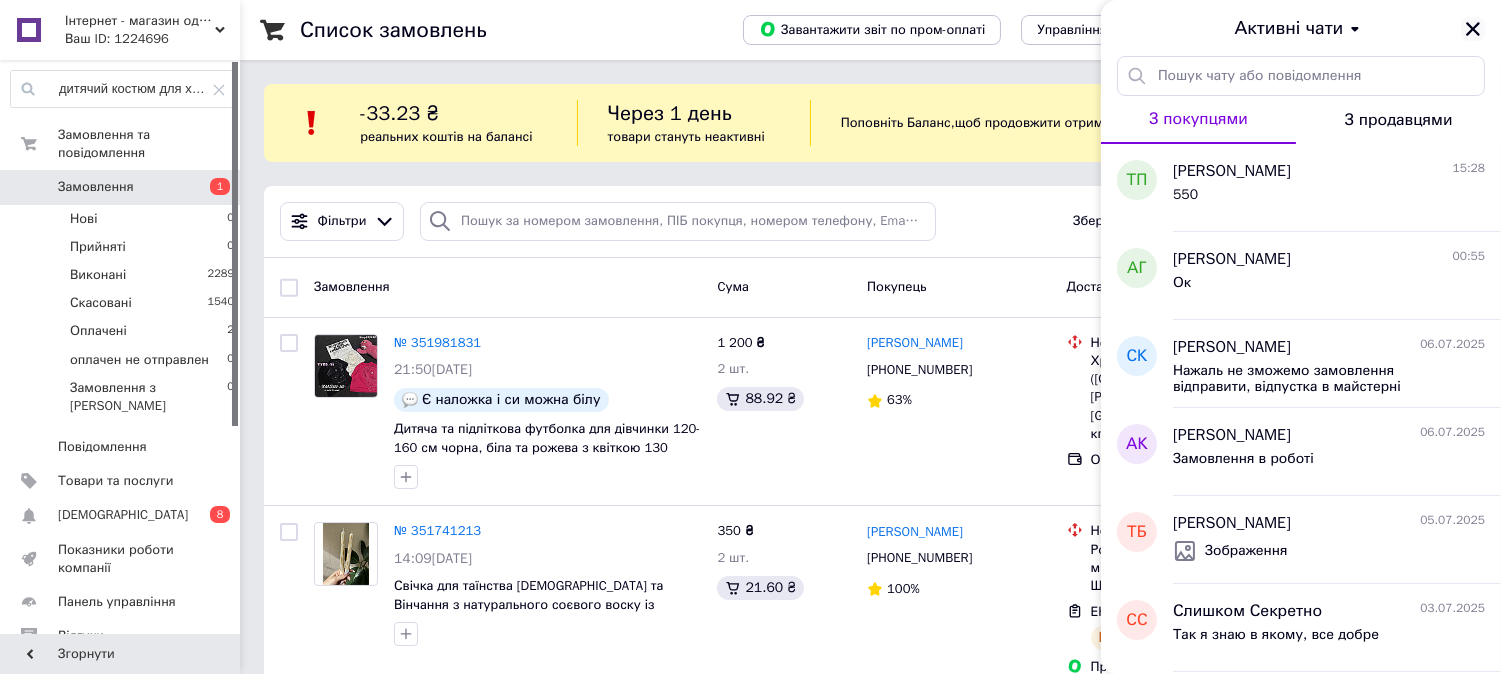 click at bounding box center (1473, 29) 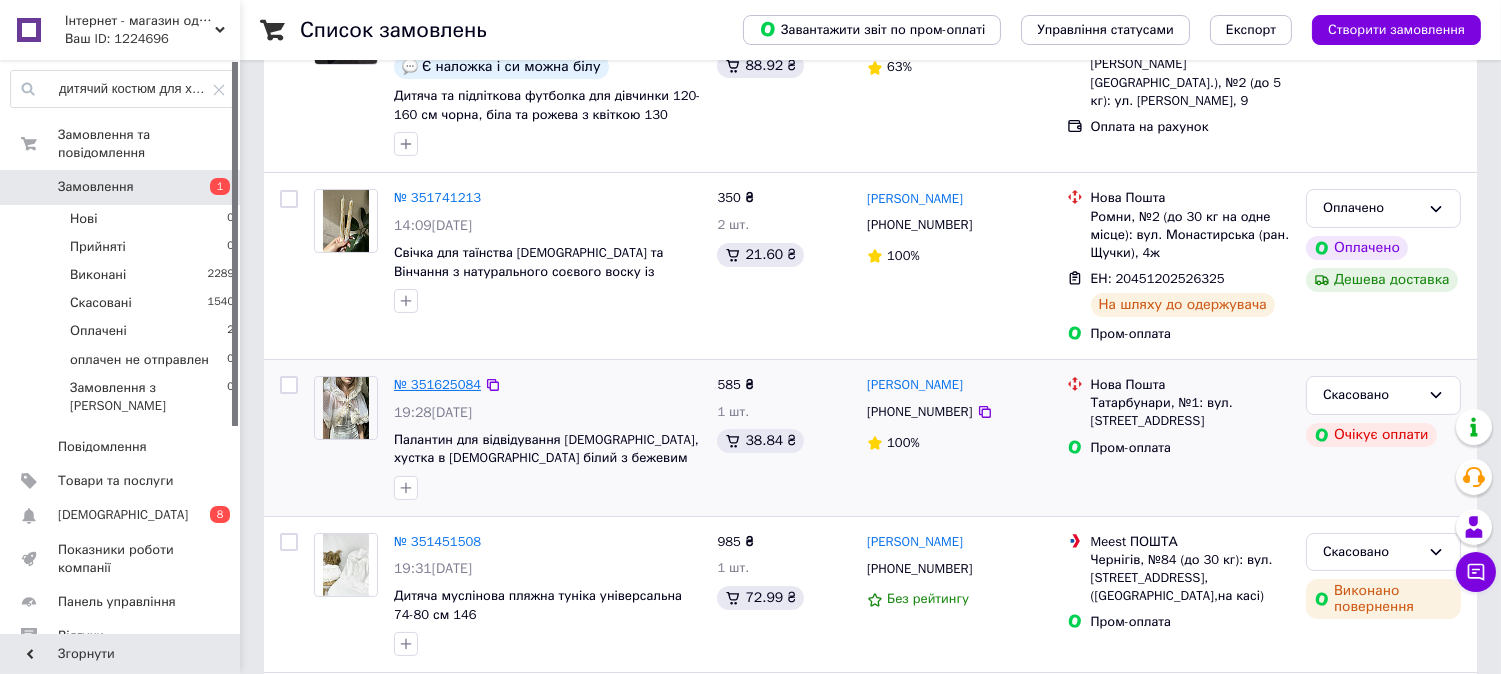 scroll, scrollTop: 0, scrollLeft: 0, axis: both 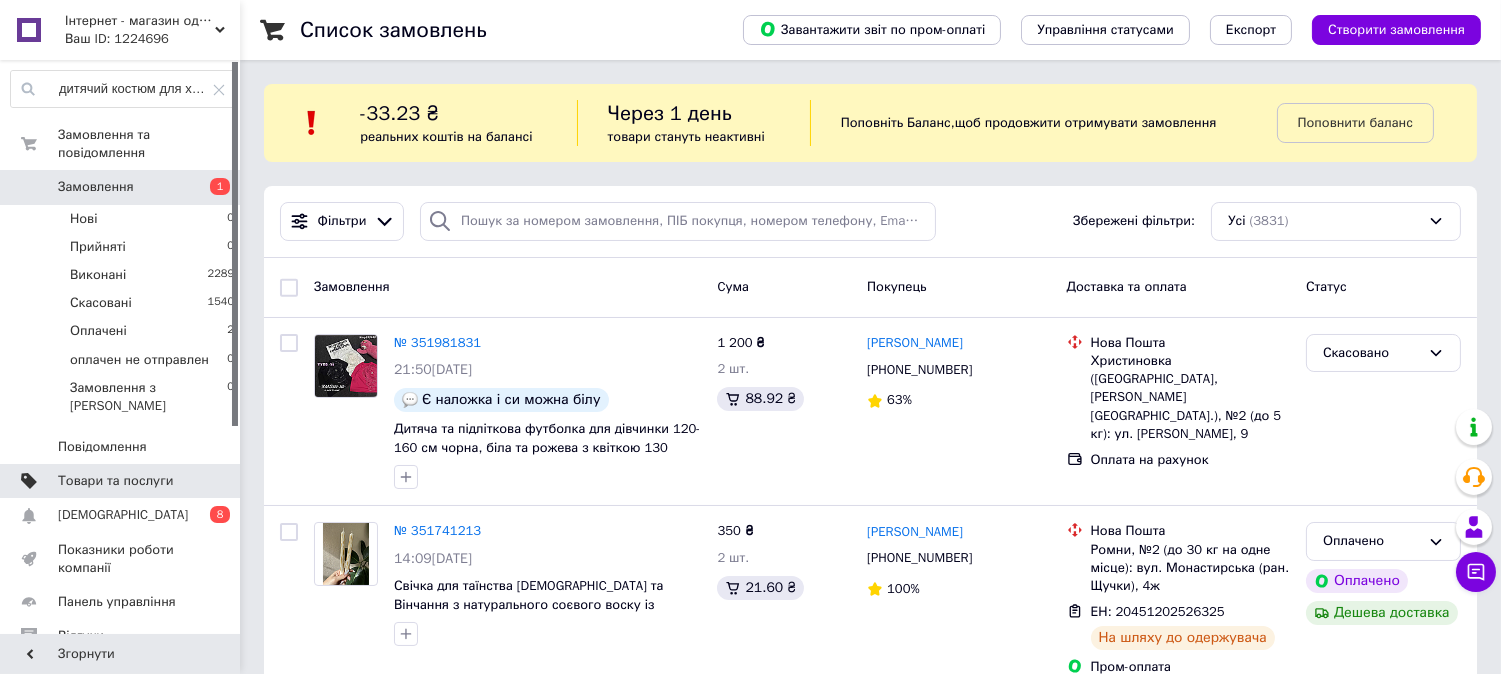 click on "Товари та послуги" at bounding box center (123, 481) 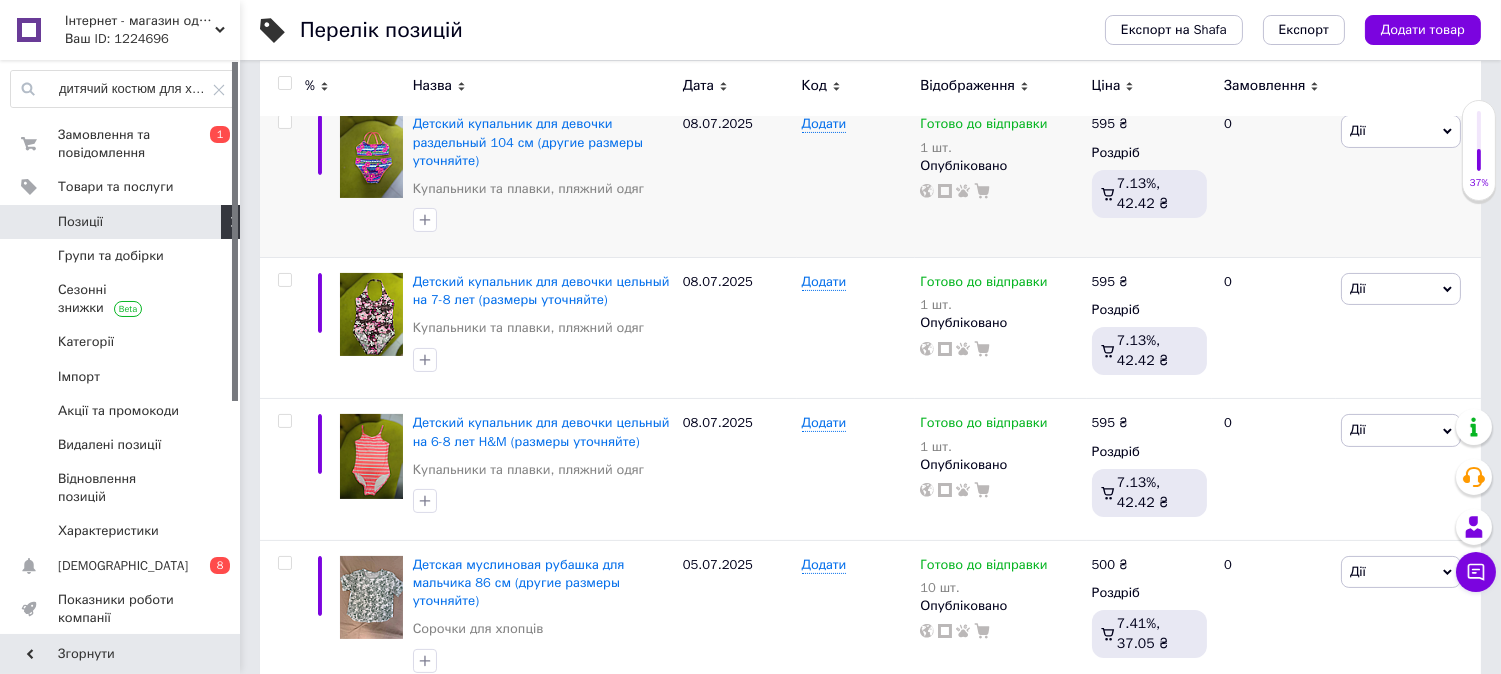 scroll, scrollTop: 222, scrollLeft: 0, axis: vertical 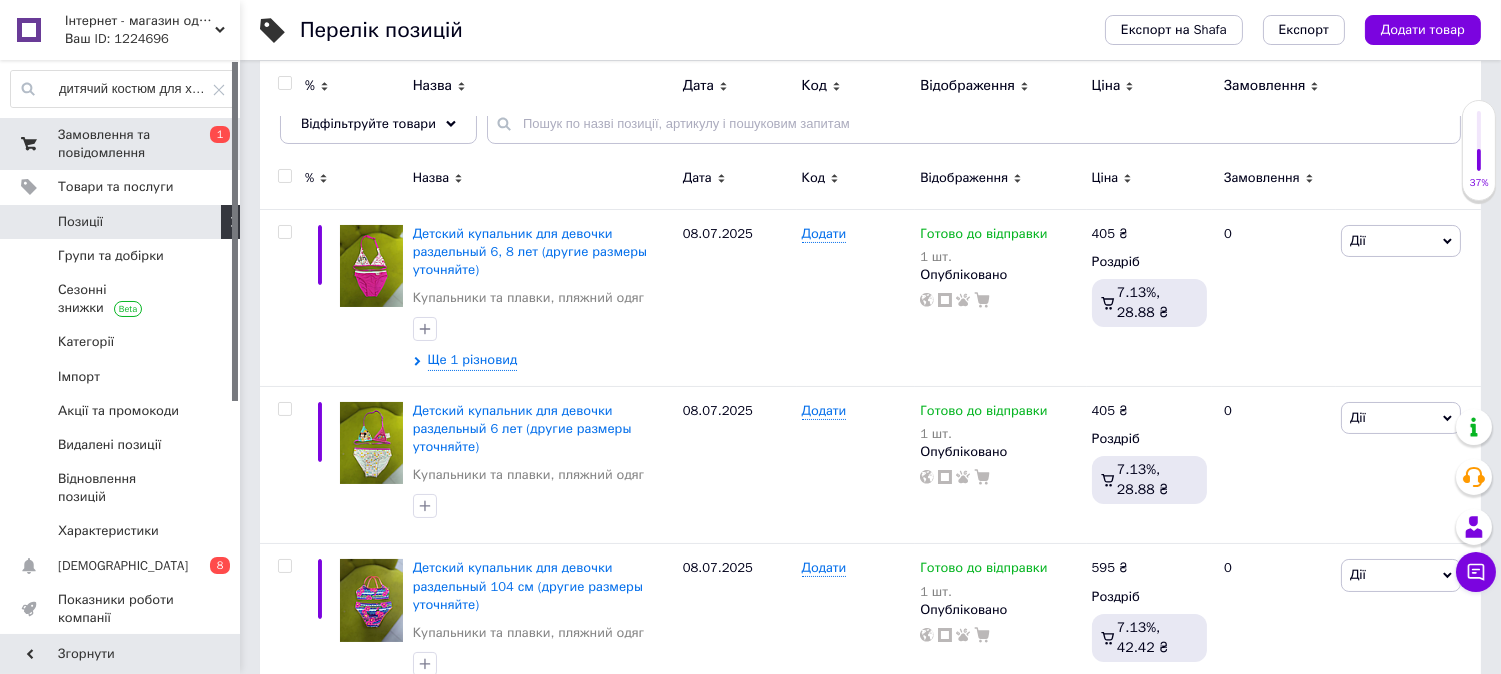 click on "Замовлення та повідомлення 0 1" at bounding box center [123, 144] 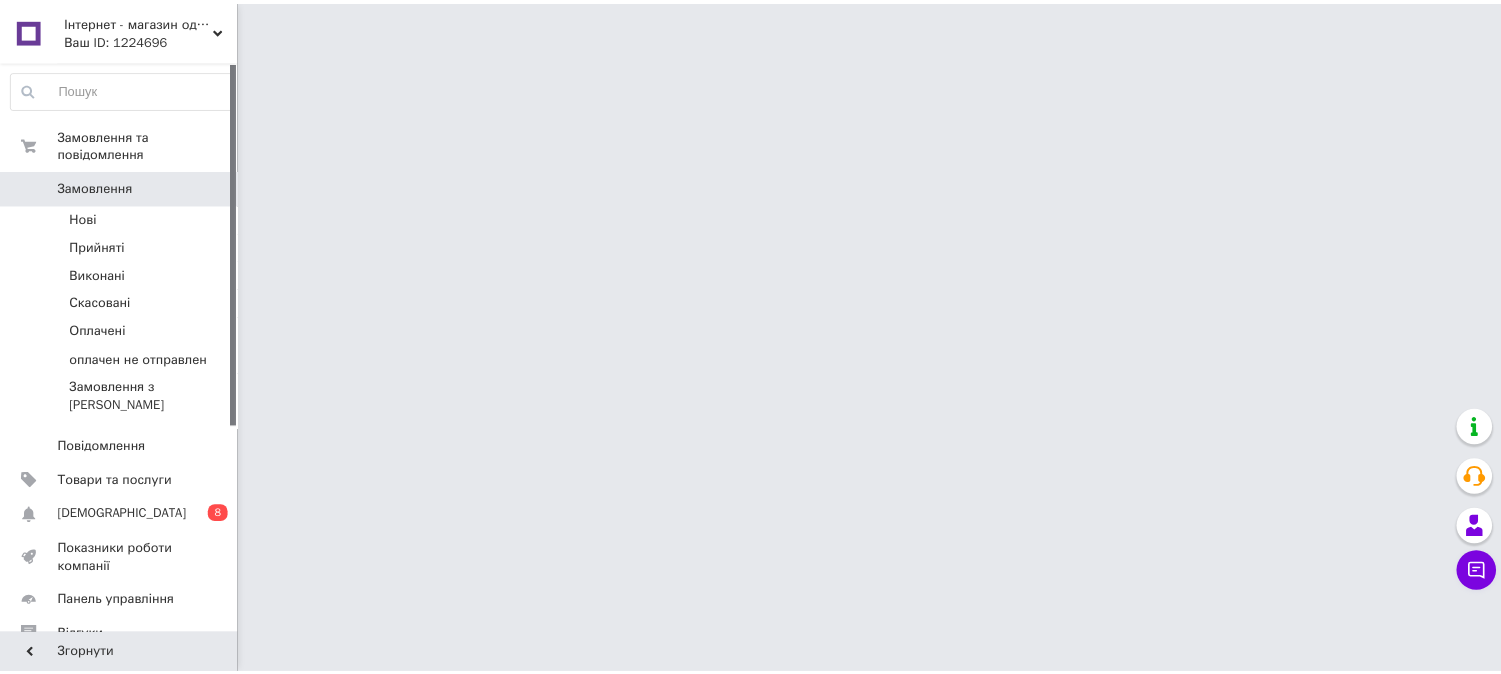 scroll, scrollTop: 0, scrollLeft: 0, axis: both 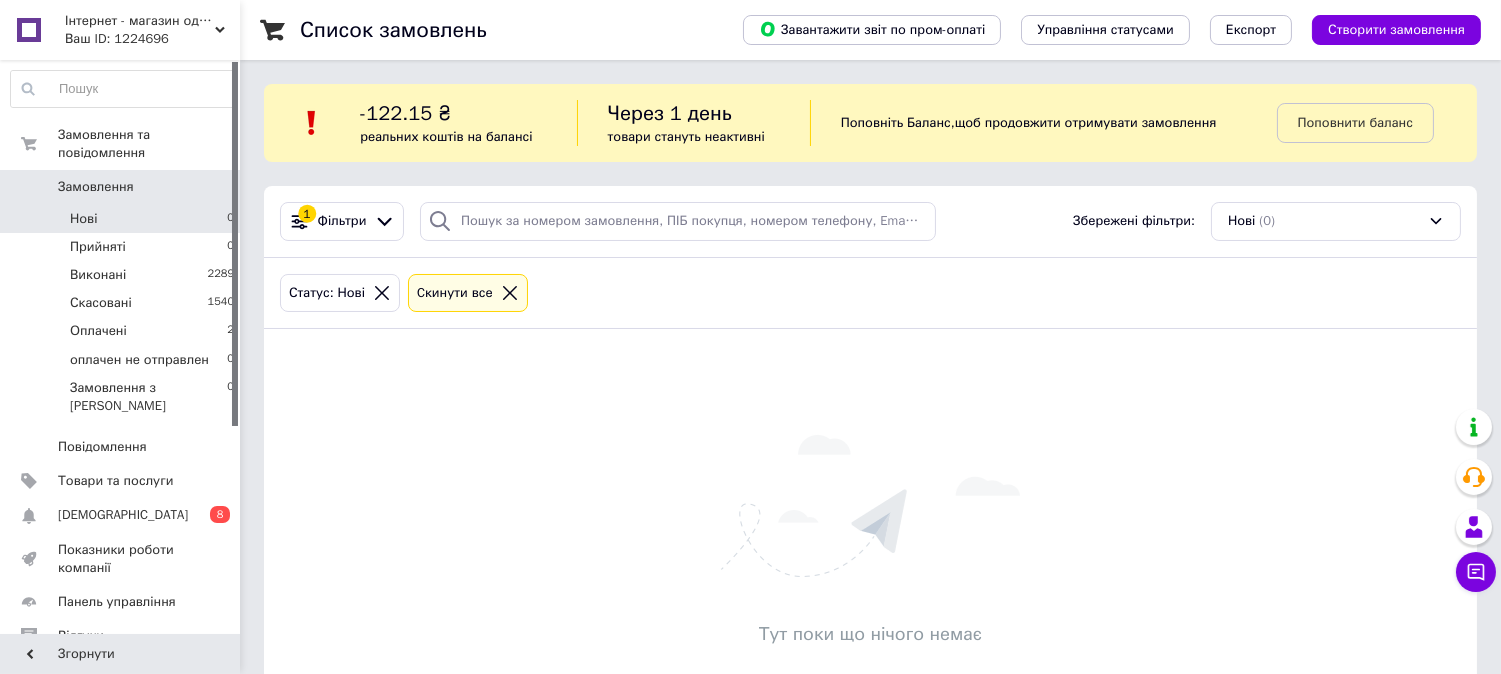 drag, startPoint x: 0, startPoint y: 0, endPoint x: 384, endPoint y: 290, distance: 481.20267 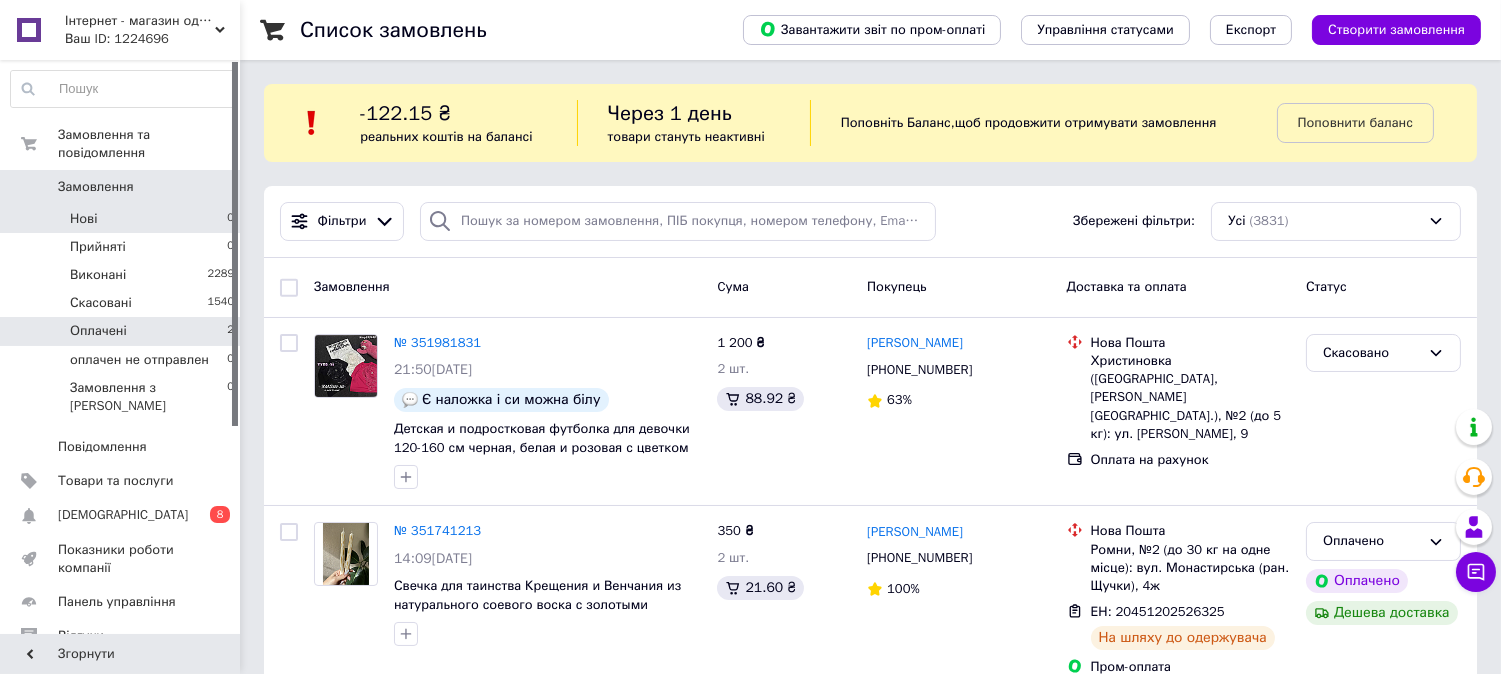 click on "Оплачені 2" at bounding box center [123, 331] 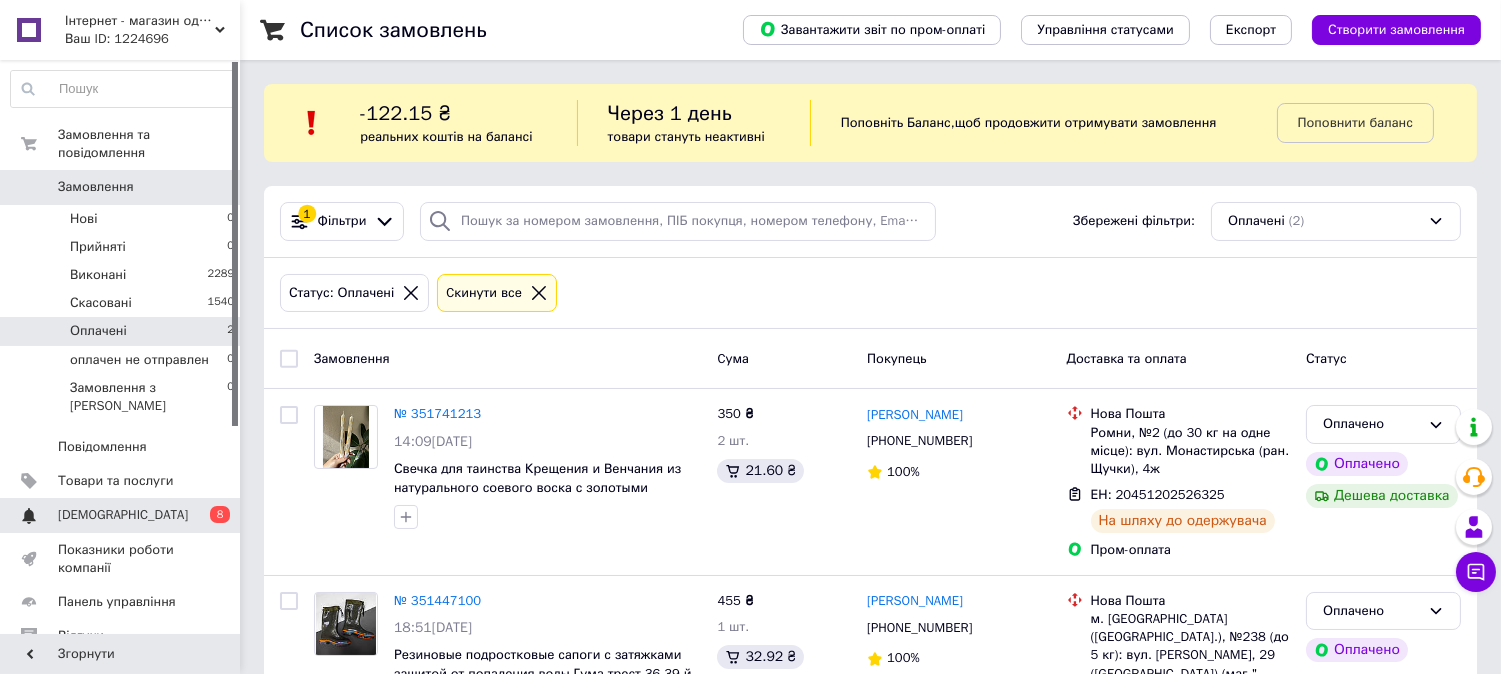 click on "[DEMOGRAPHIC_DATA]" at bounding box center [121, 515] 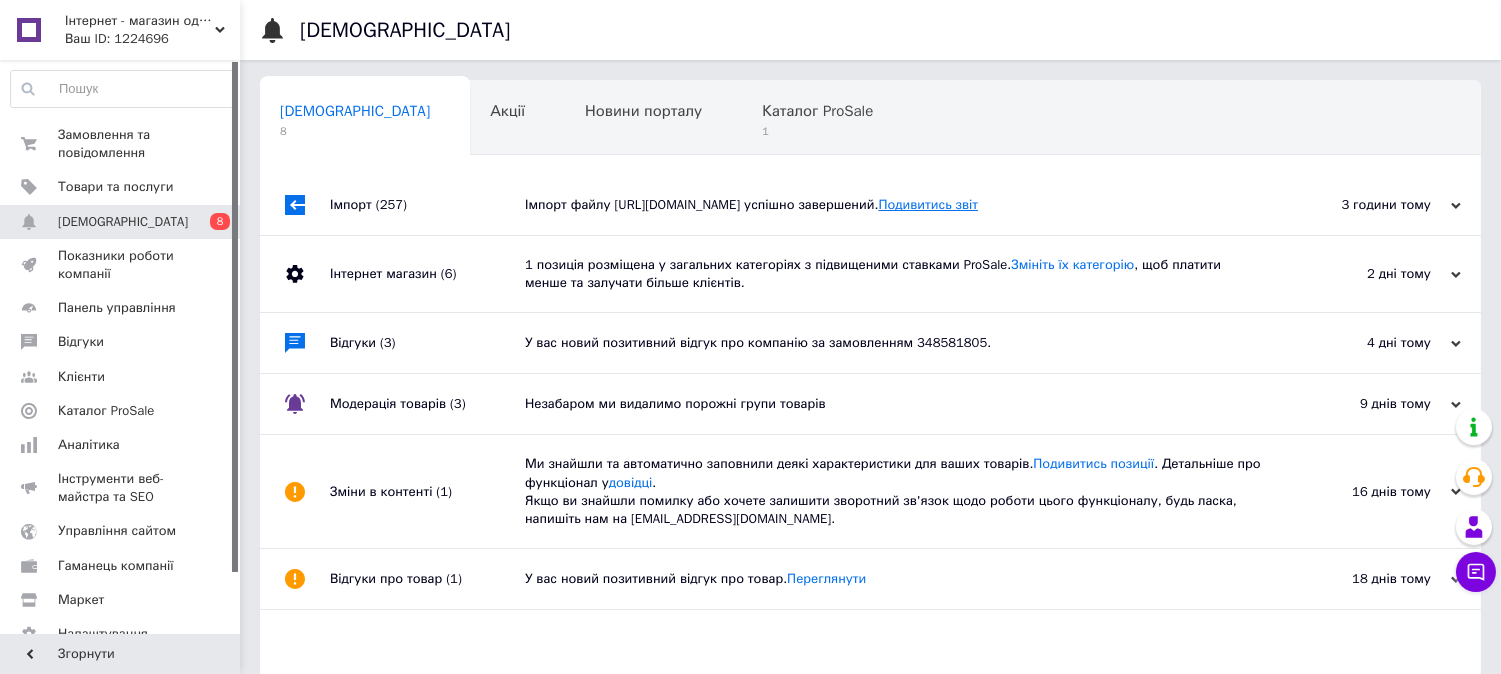 click on "Подивитись звіт" at bounding box center [928, 204] 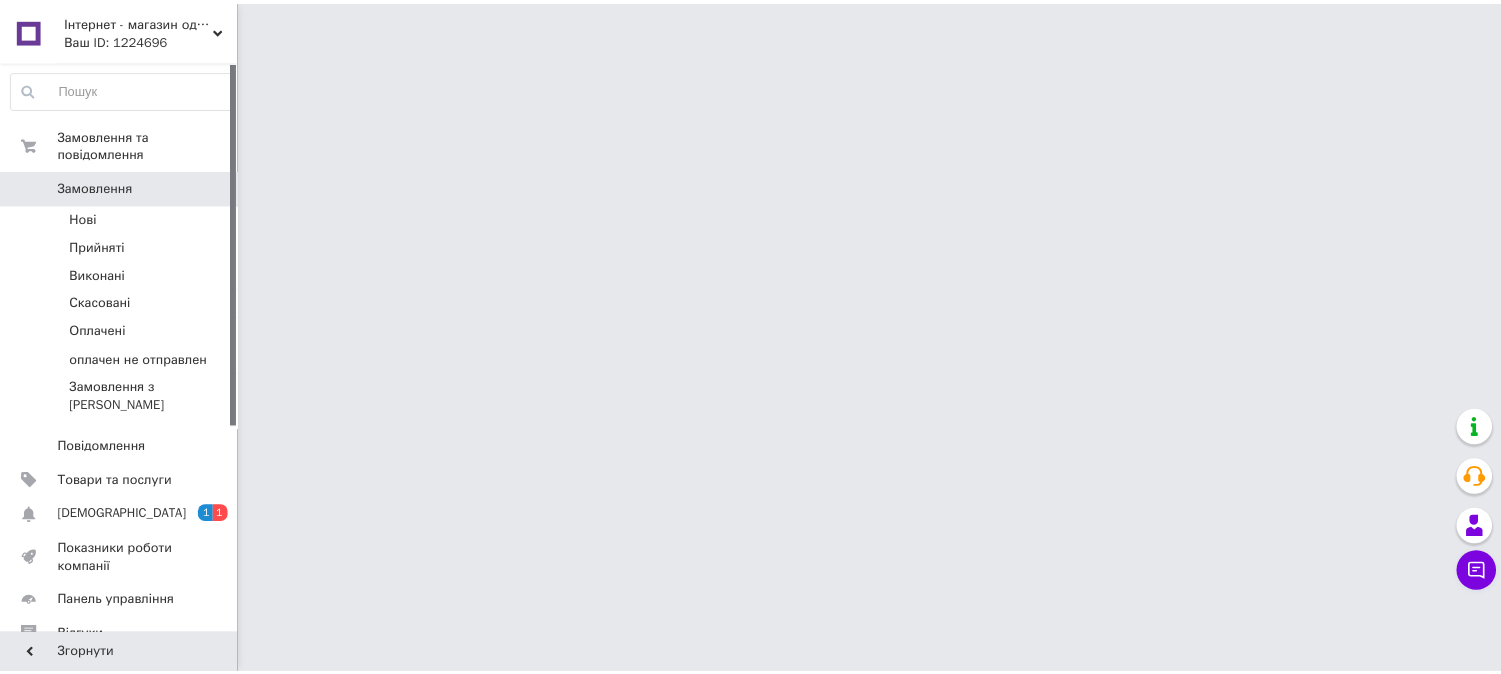 scroll, scrollTop: 0, scrollLeft: 0, axis: both 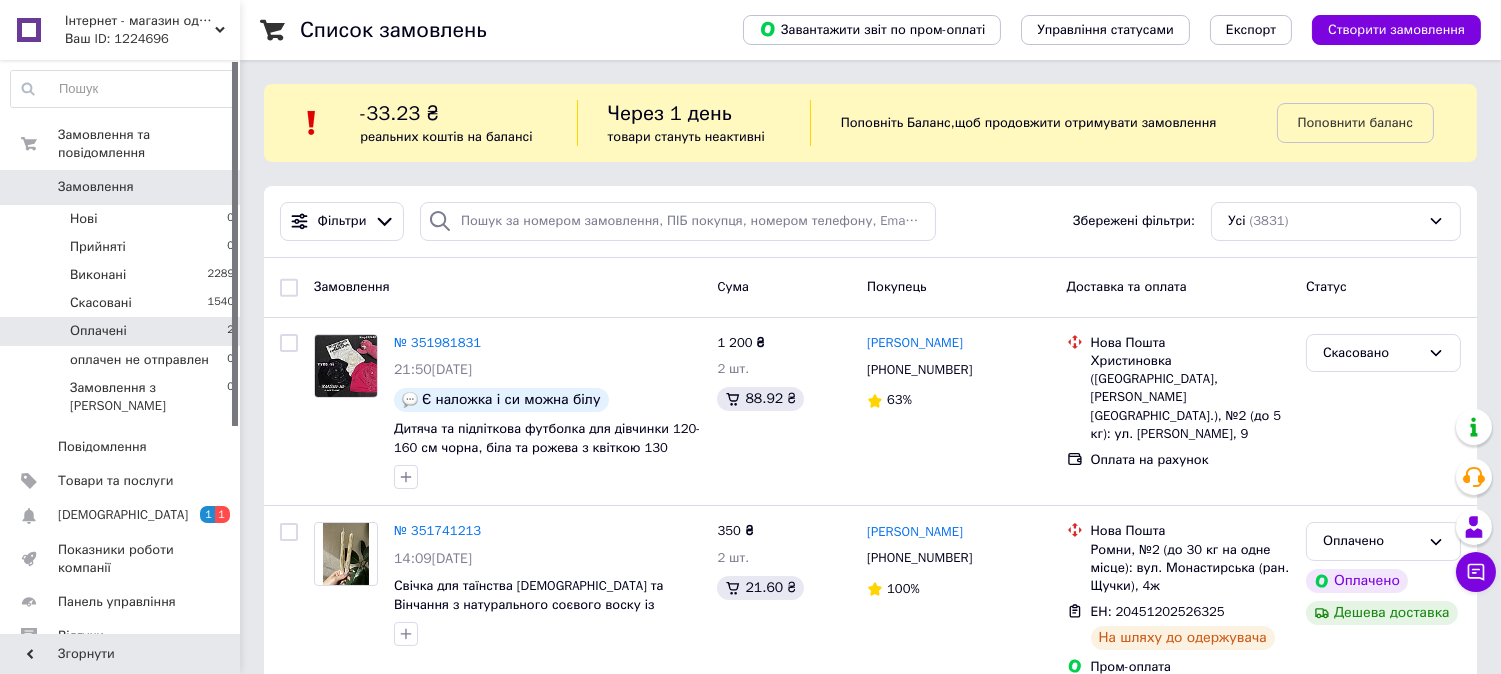click on "Оплачені 2" at bounding box center [123, 331] 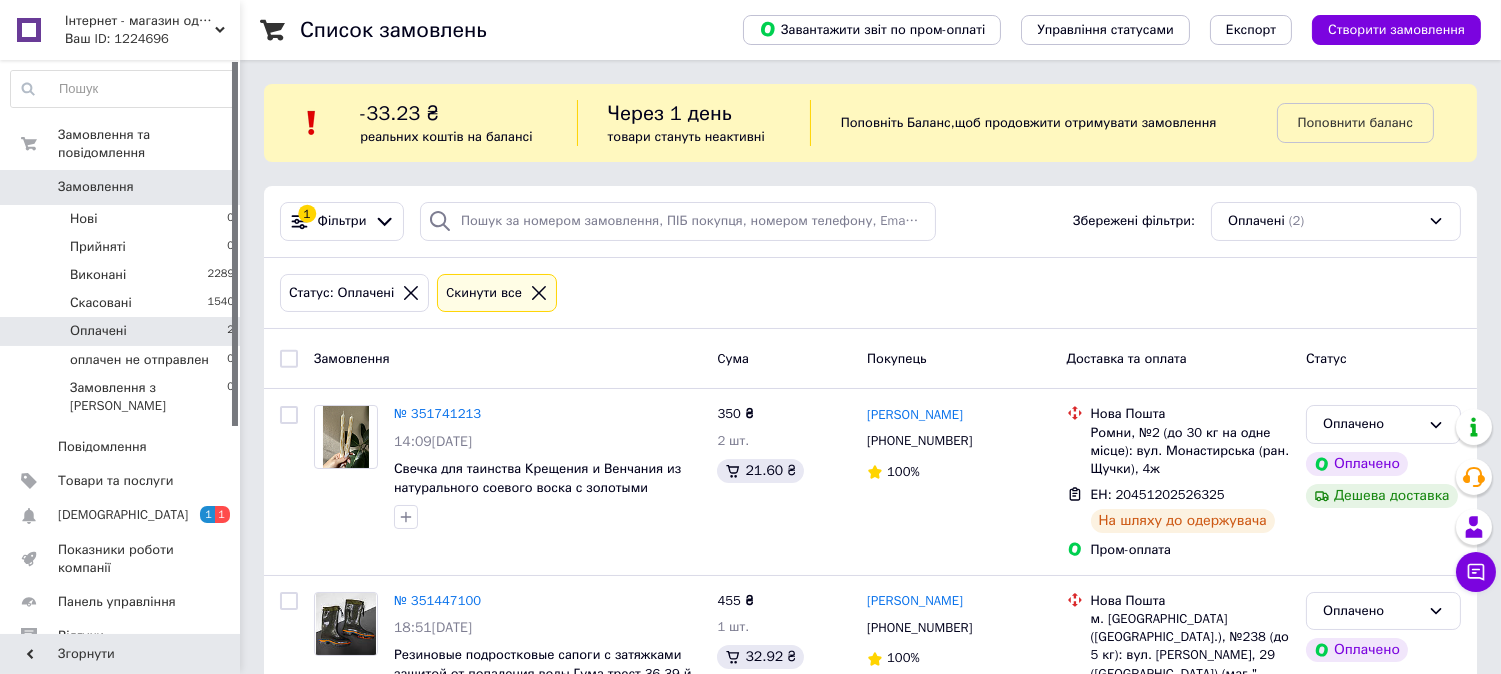scroll, scrollTop: 111, scrollLeft: 0, axis: vertical 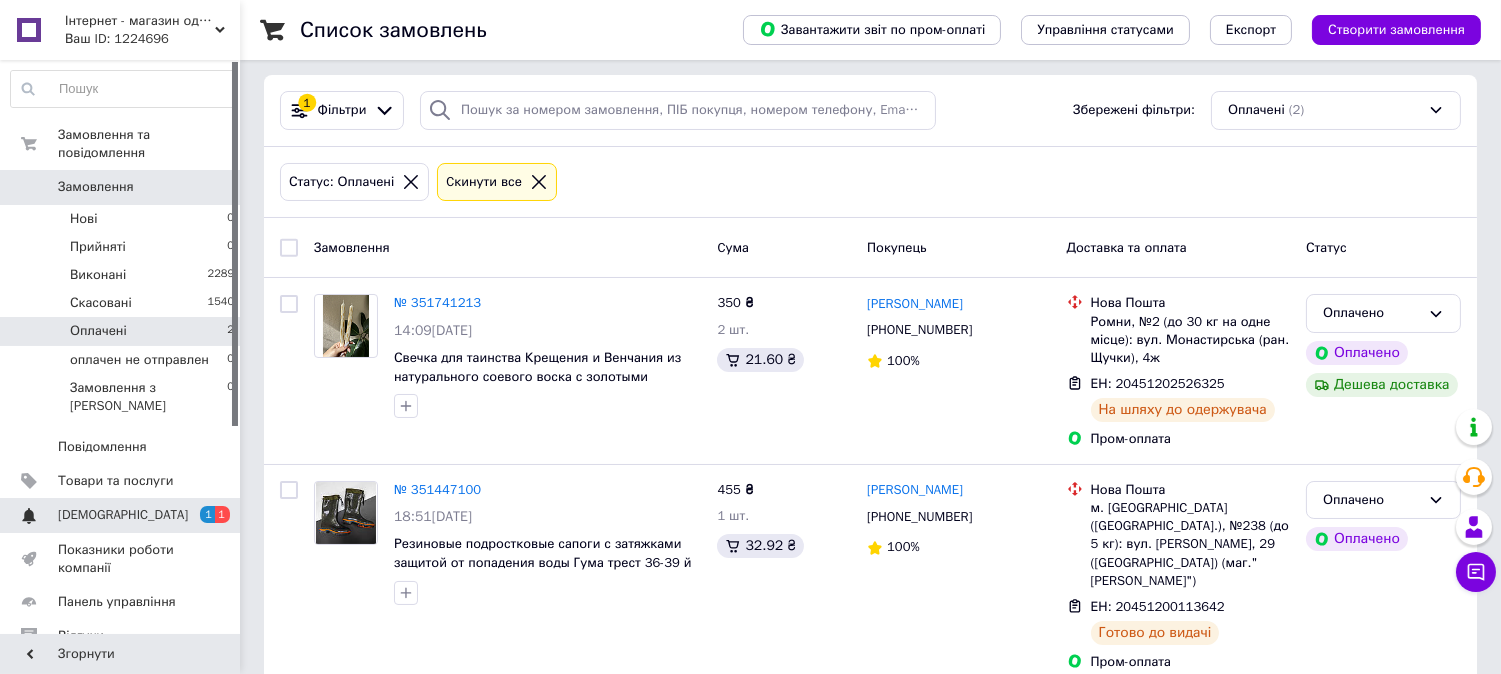 click on "[DEMOGRAPHIC_DATA] 1 1" at bounding box center [123, 515] 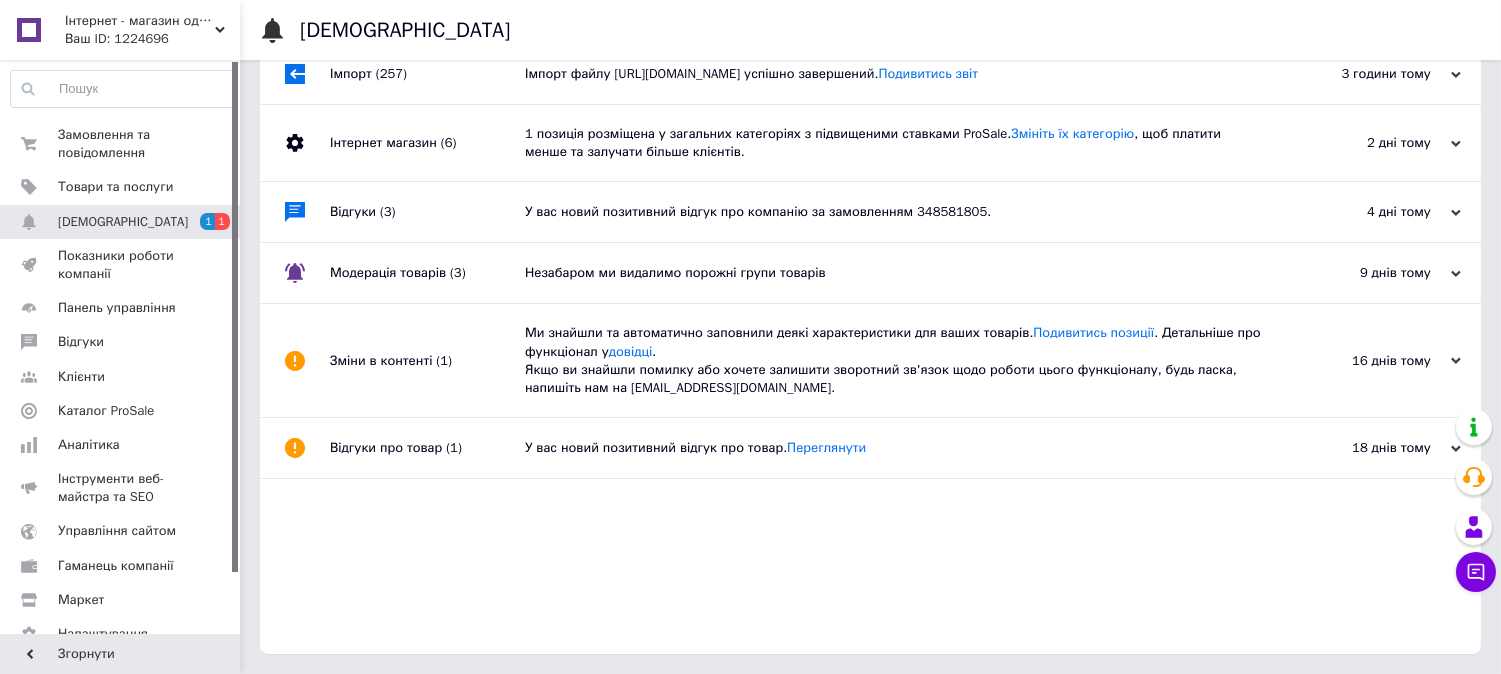 scroll, scrollTop: 0, scrollLeft: 0, axis: both 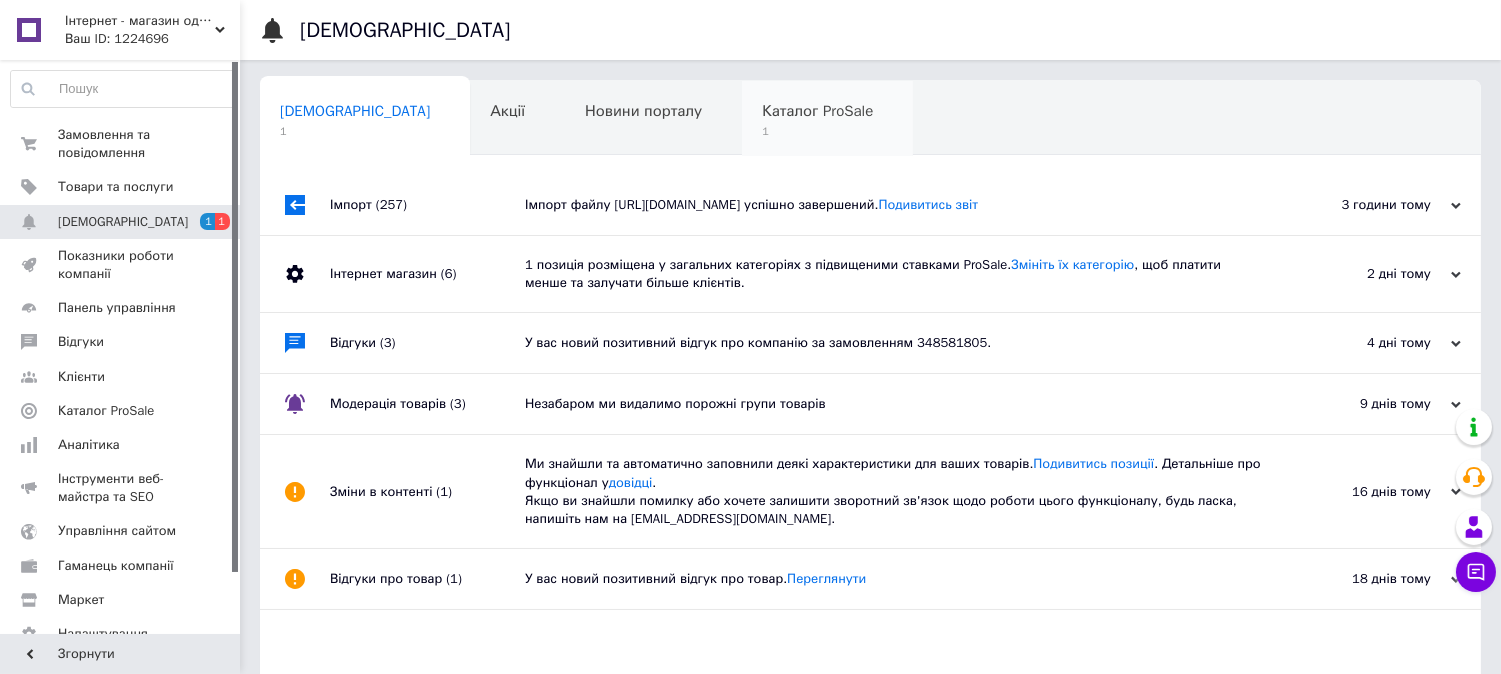 click on "Каталог ProSale 1" at bounding box center (827, 119) 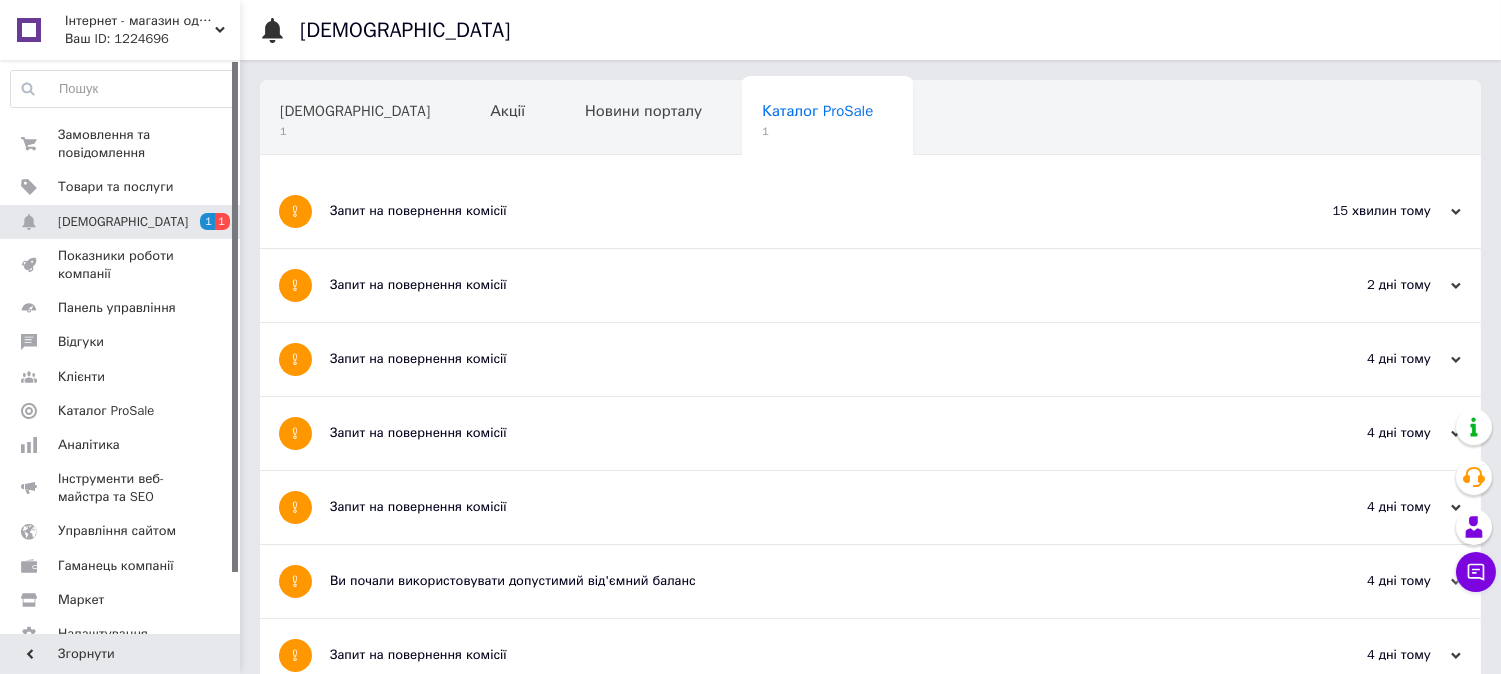 click on "Запит на повернення комісії" at bounding box center [795, 211] 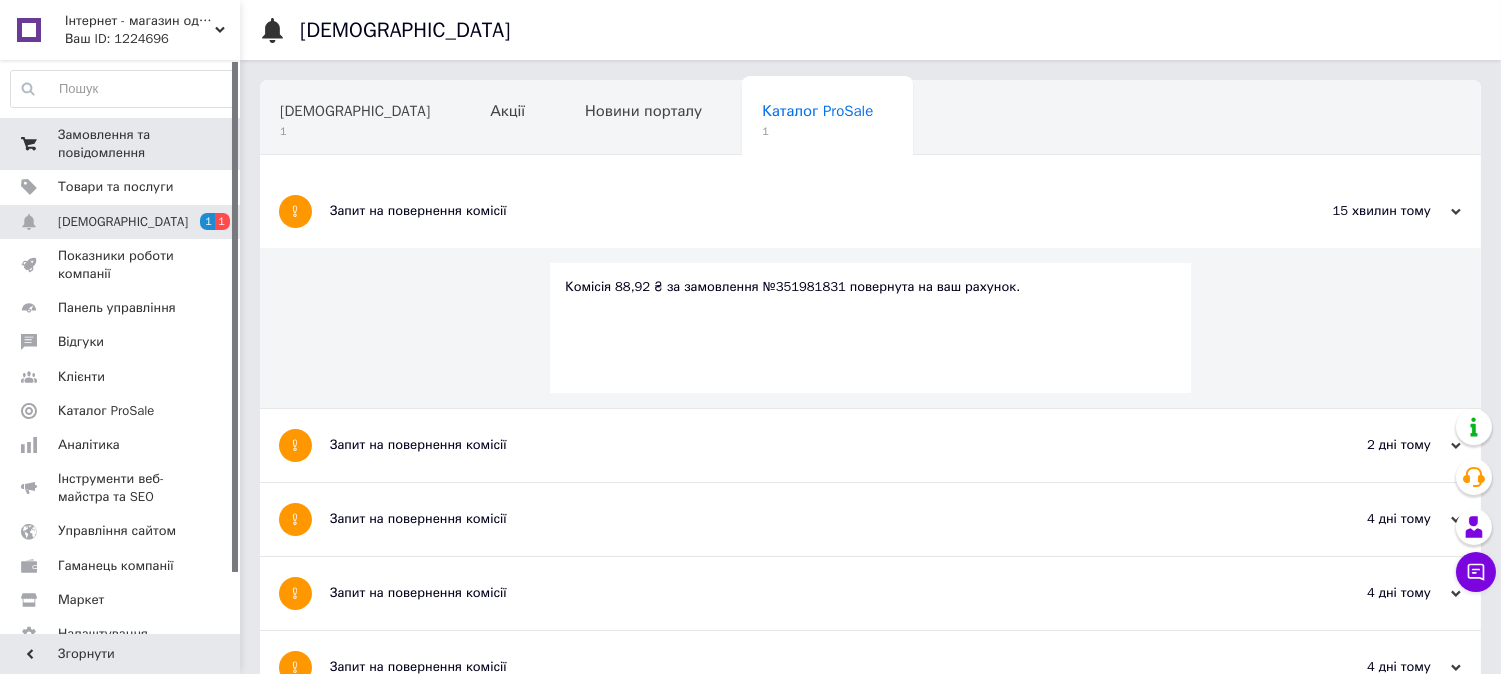 click on "Замовлення та повідомлення" at bounding box center (121, 144) 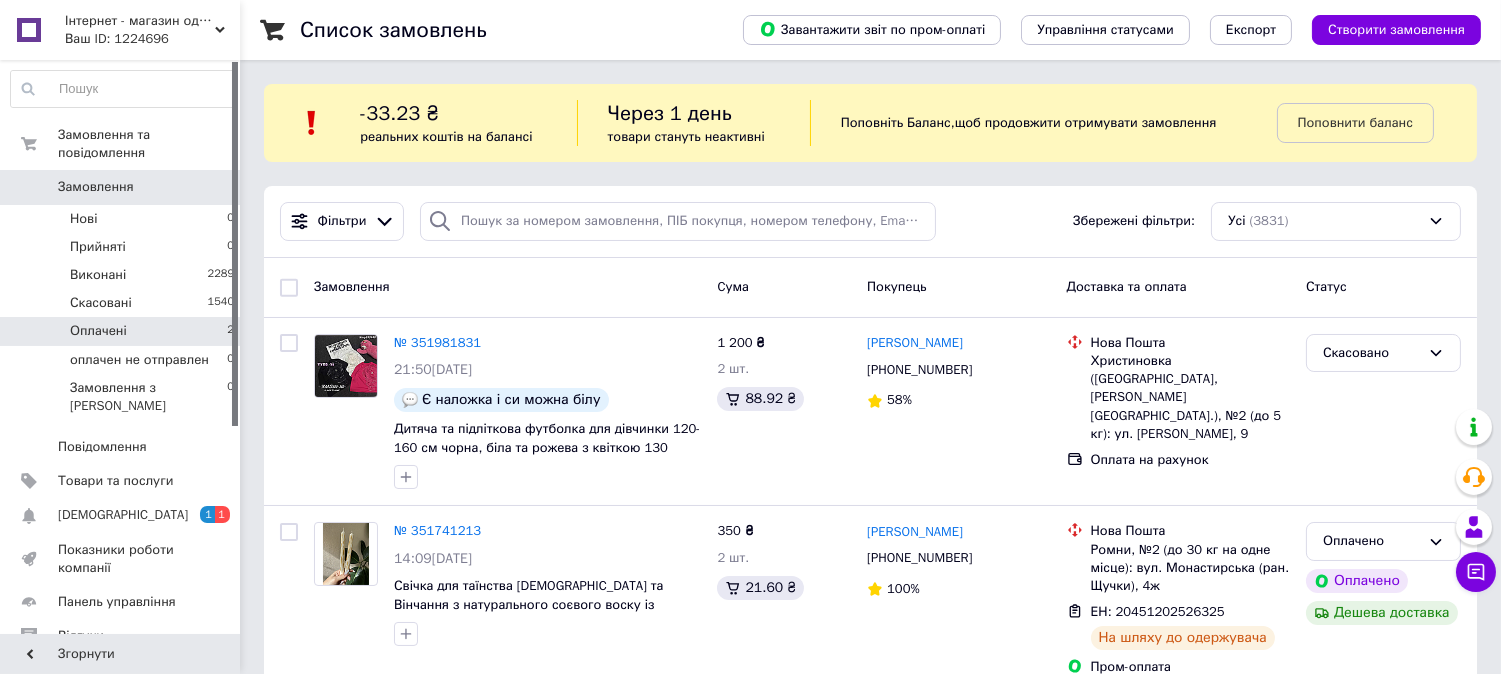 click on "Оплачені 2" at bounding box center [123, 331] 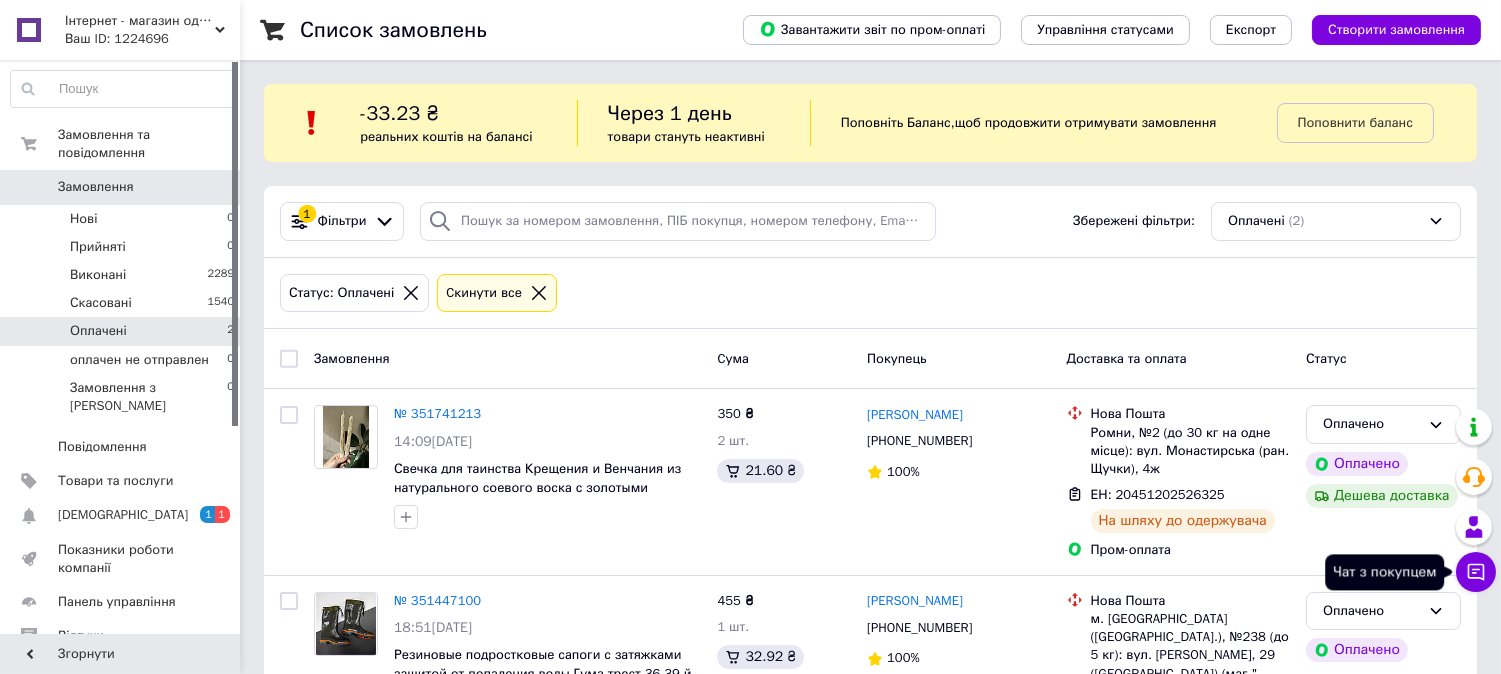 click 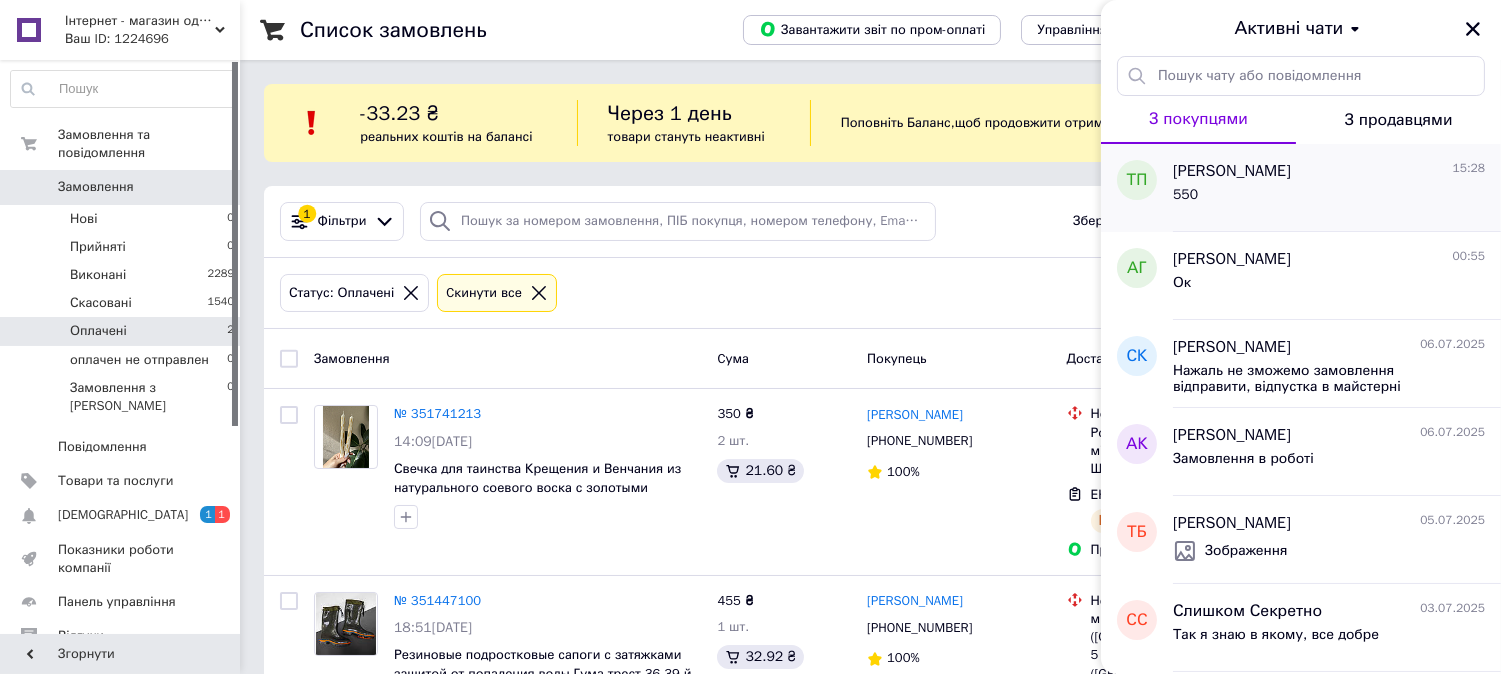 click on "[PERSON_NAME] 15:28" at bounding box center (1329, 171) 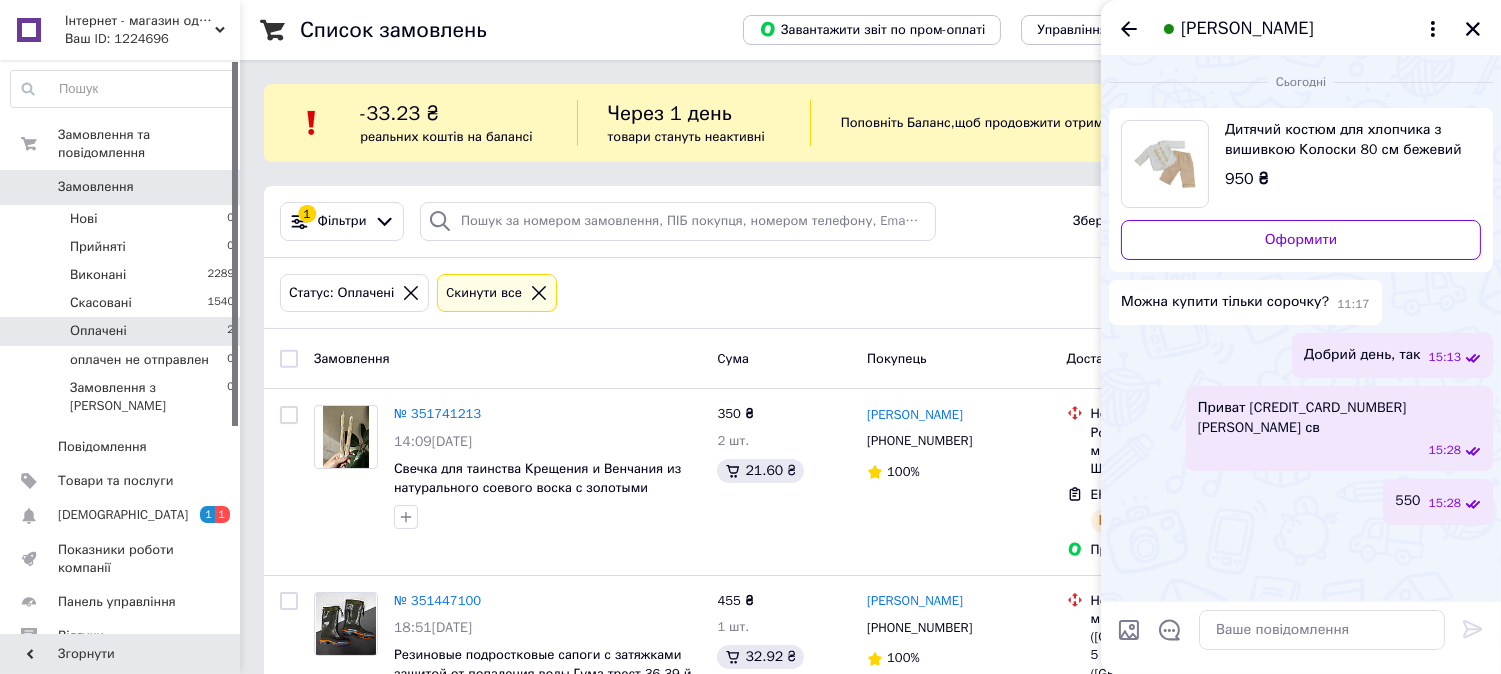 click 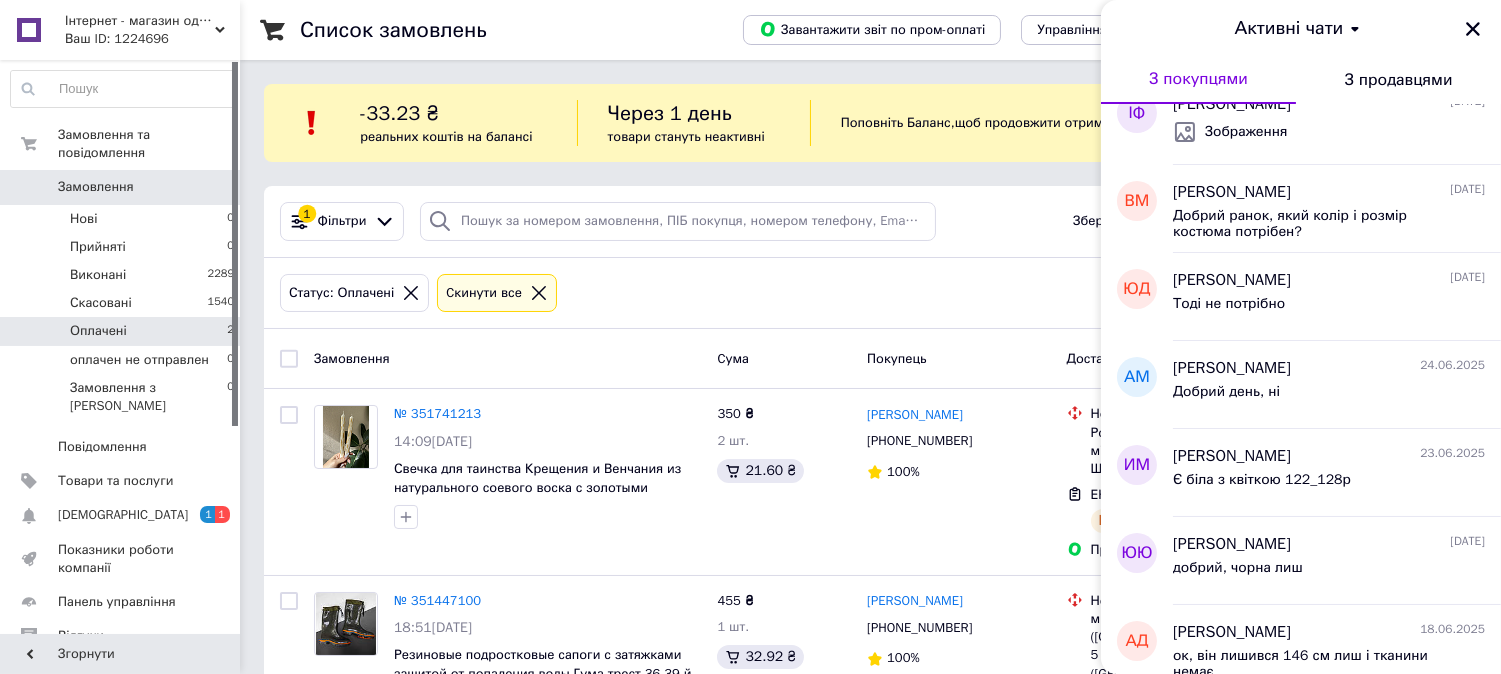 scroll, scrollTop: 0, scrollLeft: 0, axis: both 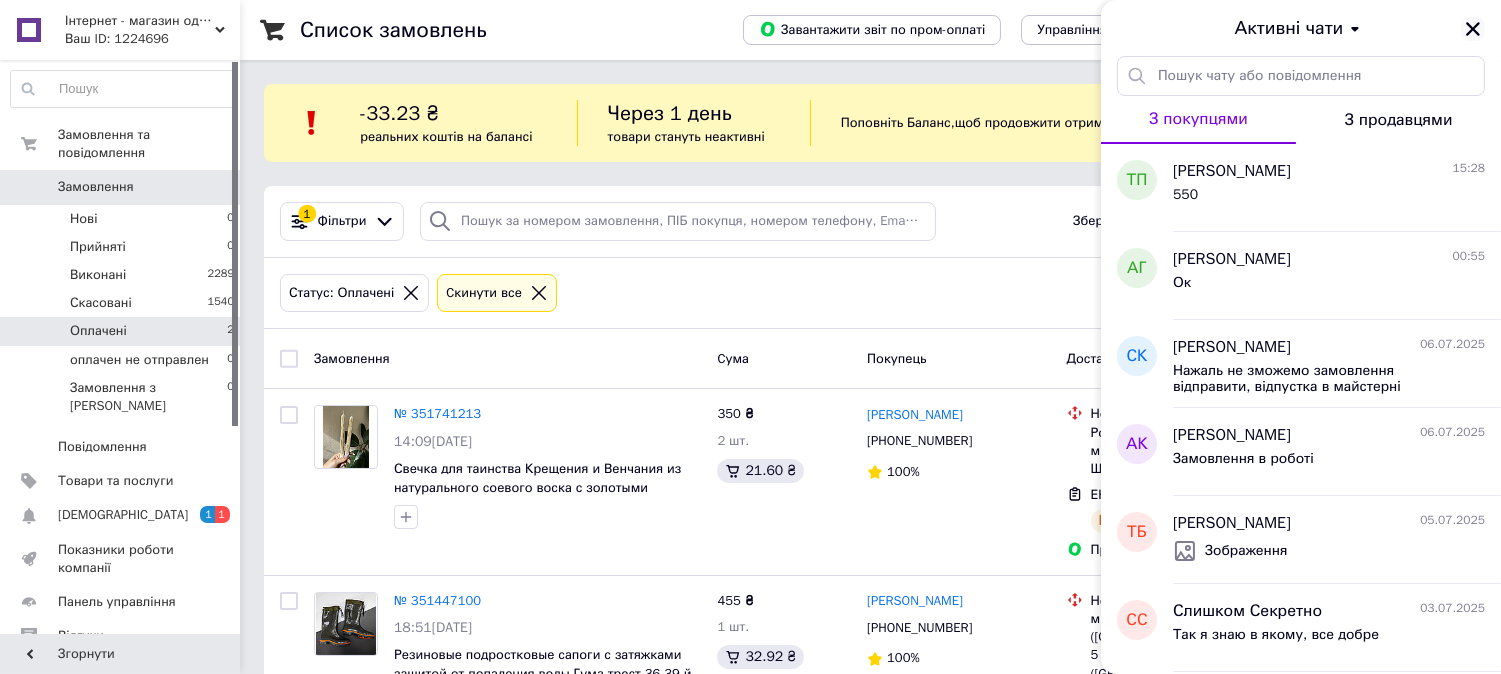 click 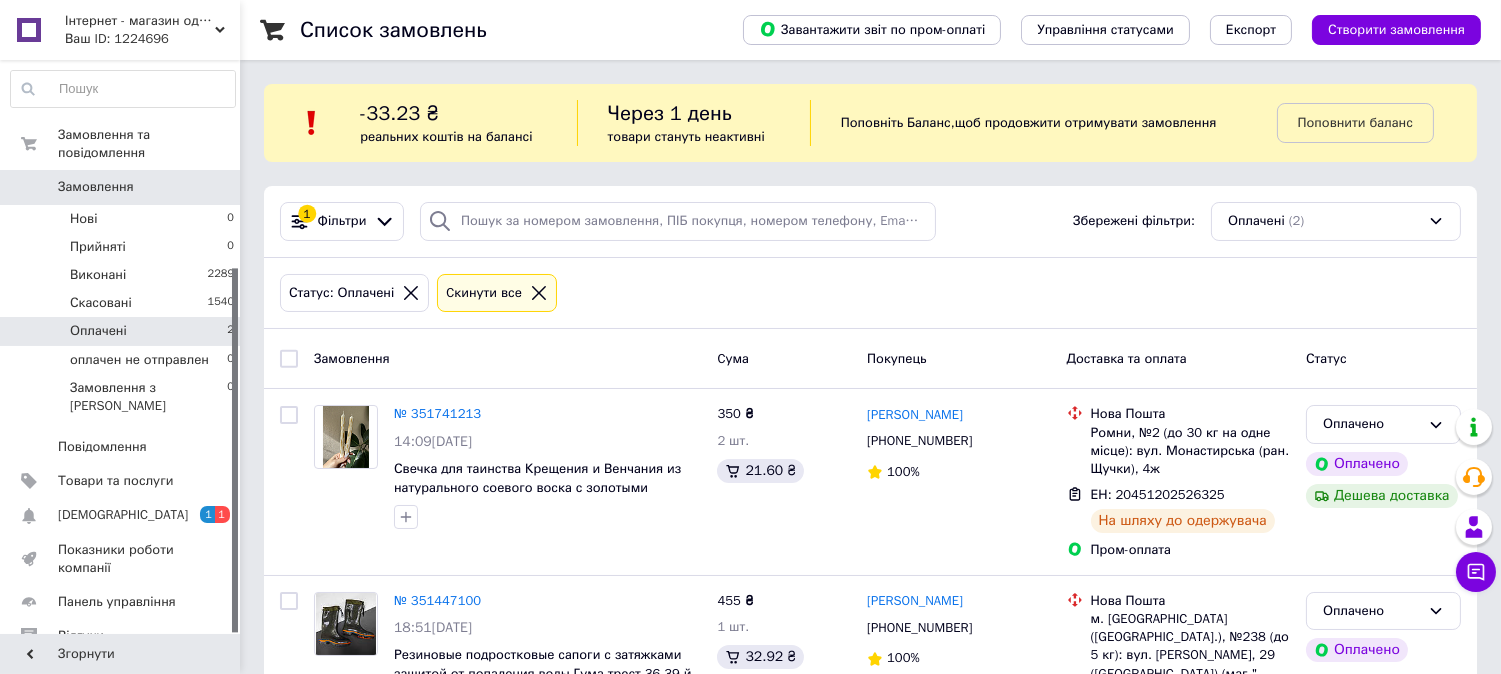 scroll, scrollTop: 326, scrollLeft: 0, axis: vertical 